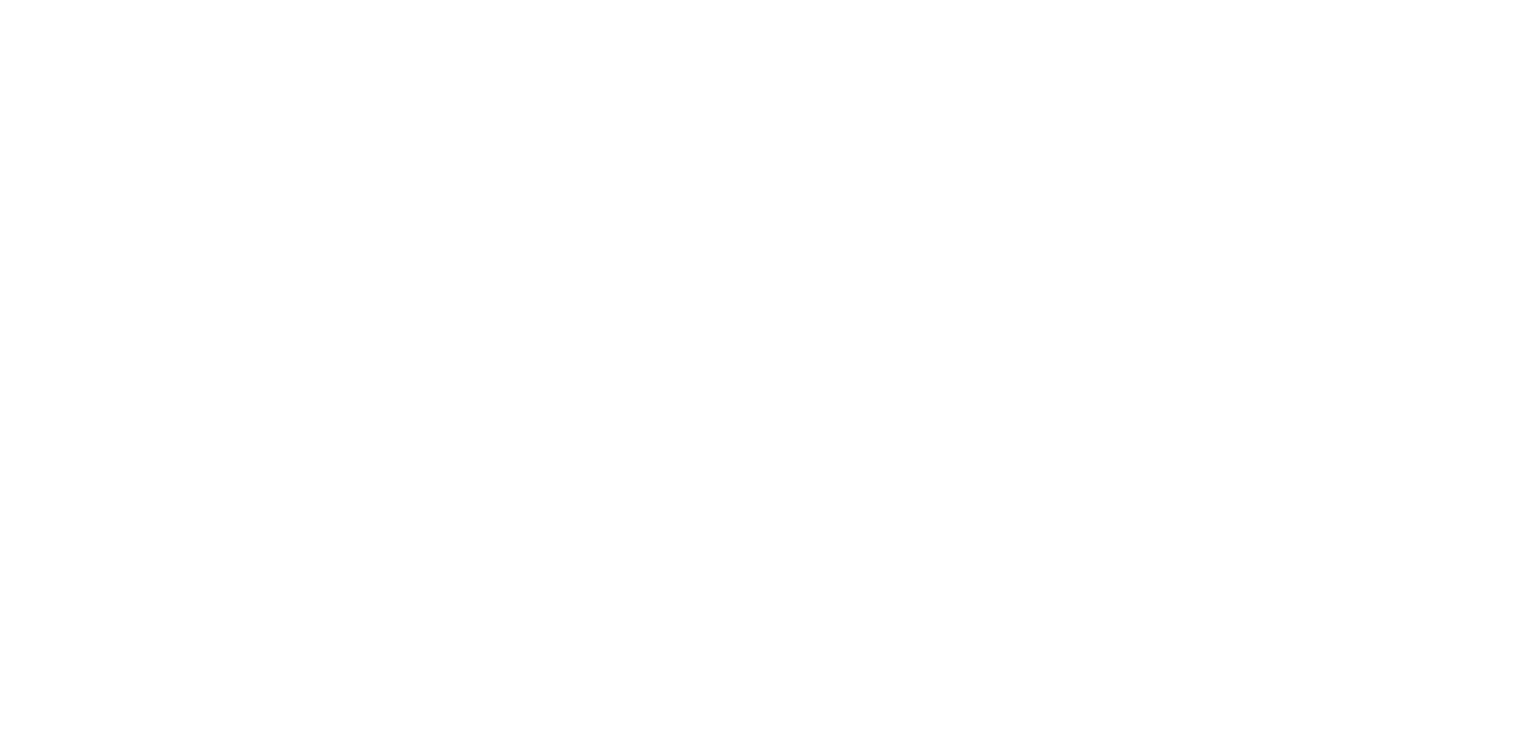 scroll, scrollTop: 0, scrollLeft: 0, axis: both 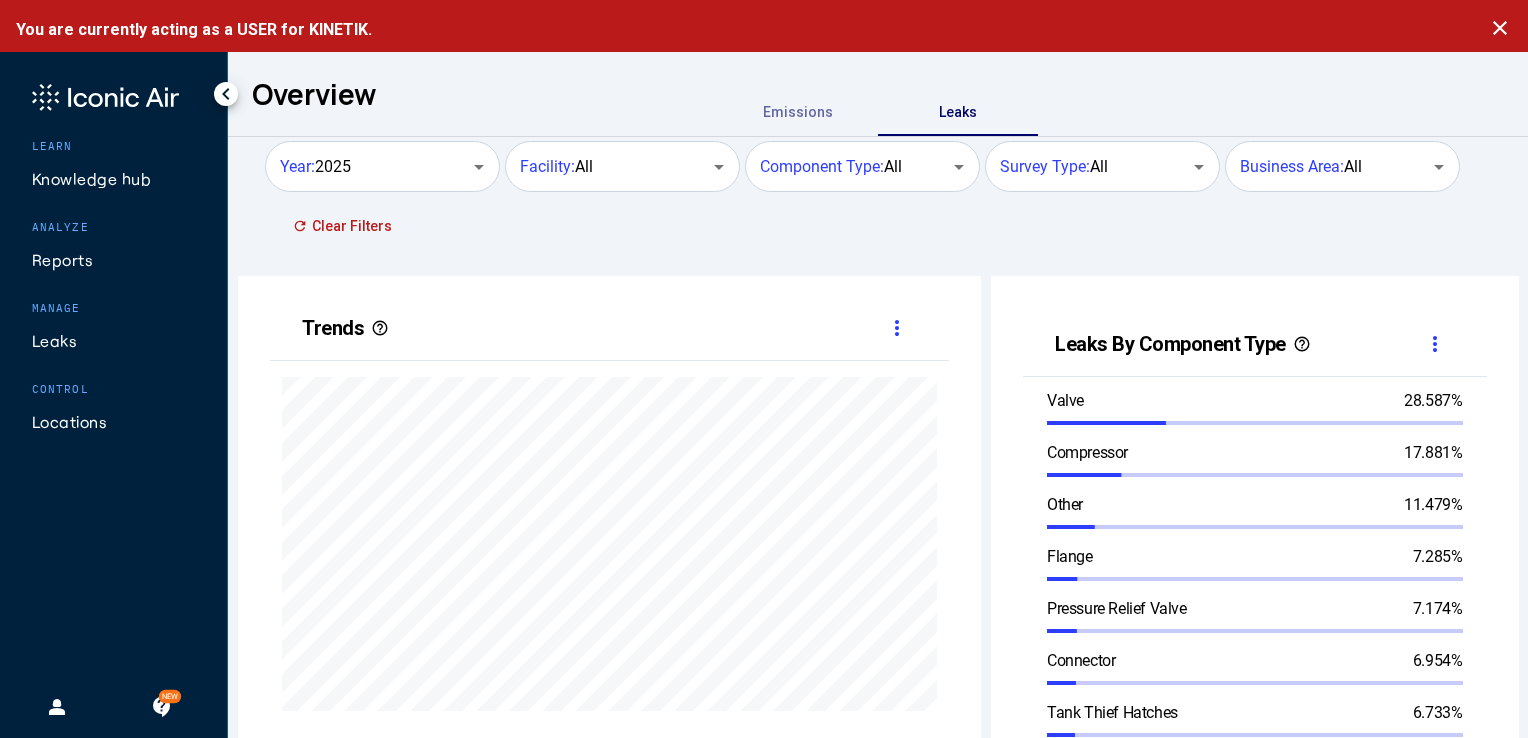 click on "Leaks" 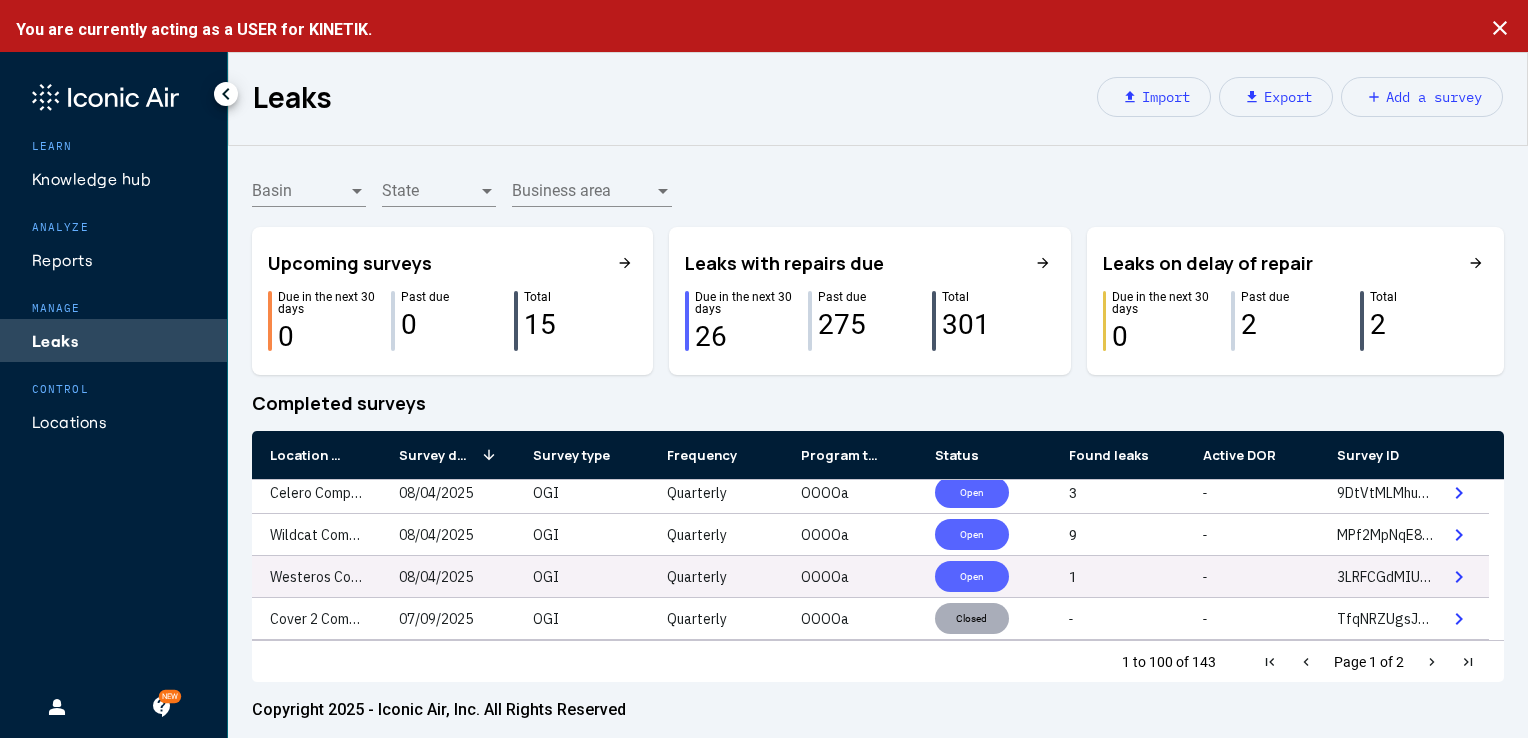 scroll, scrollTop: 0, scrollLeft: 0, axis: both 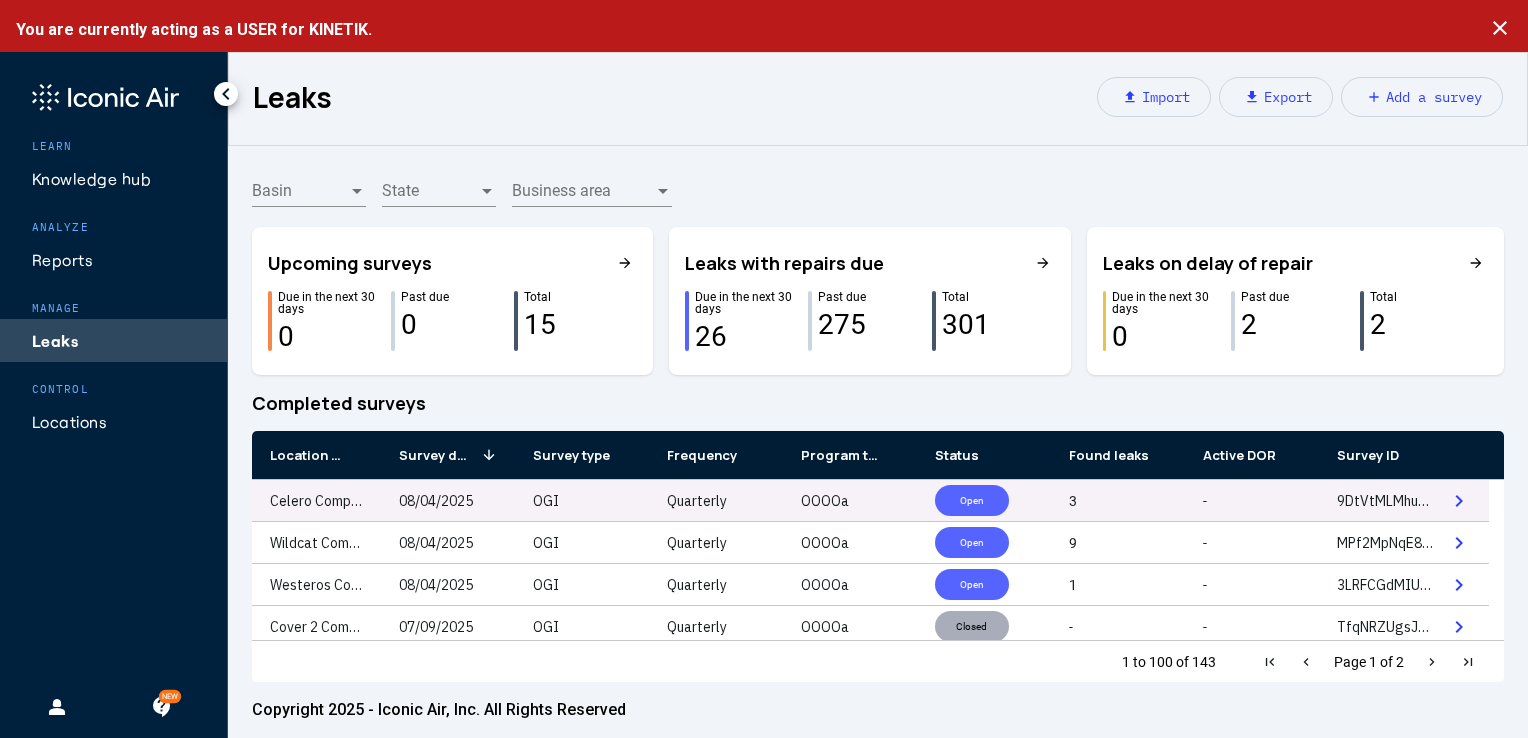 click on "Celero Compressor Station" 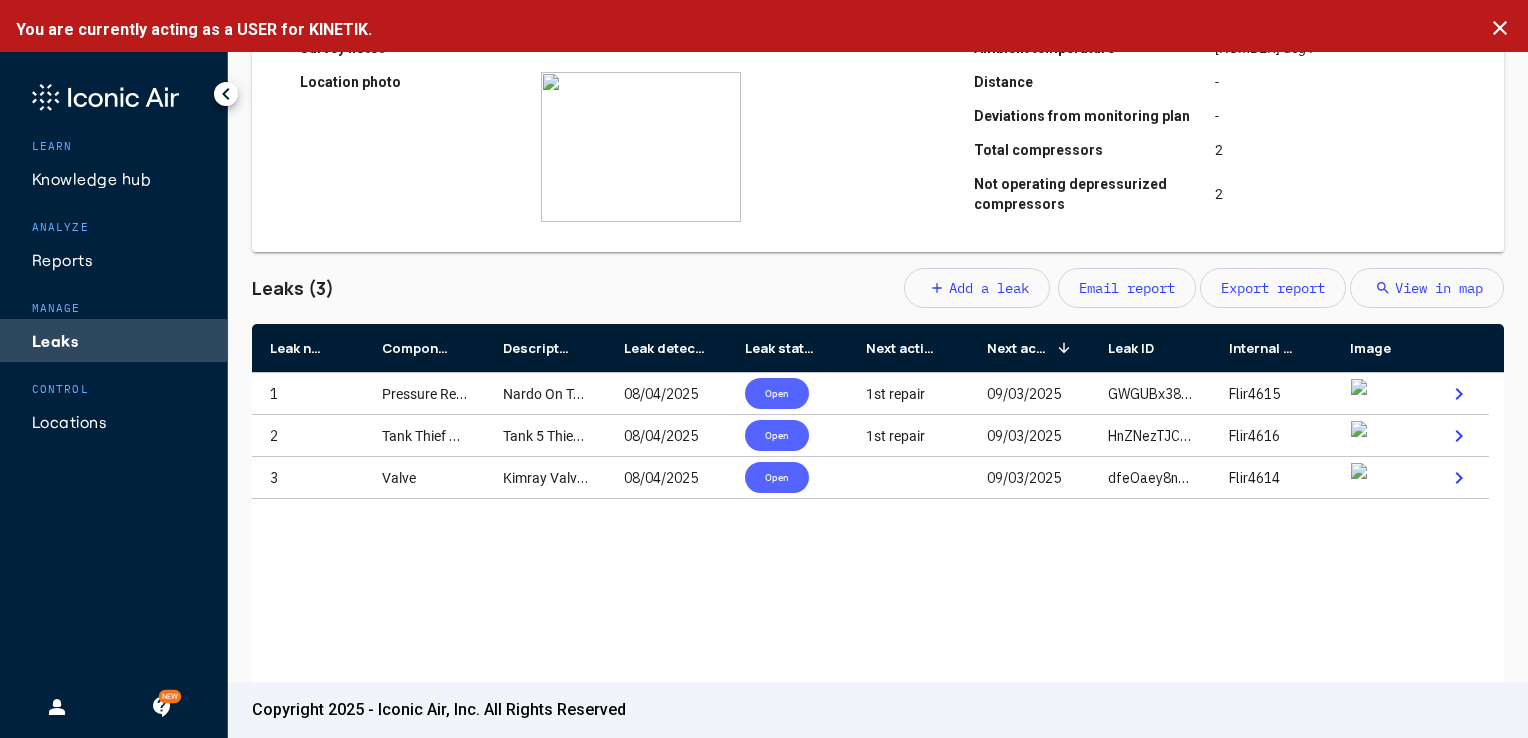 scroll, scrollTop: 500, scrollLeft: 0, axis: vertical 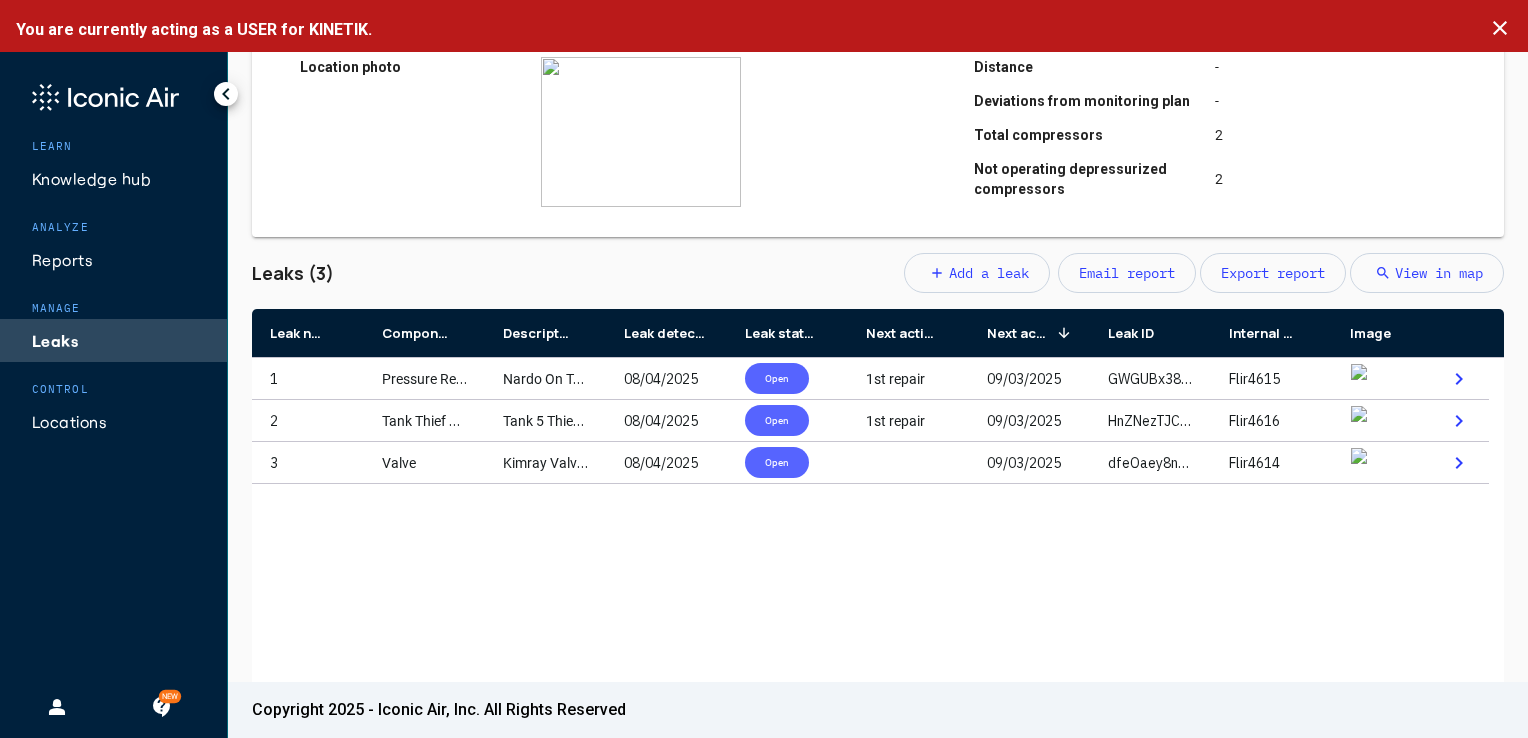 click on "Leaks" 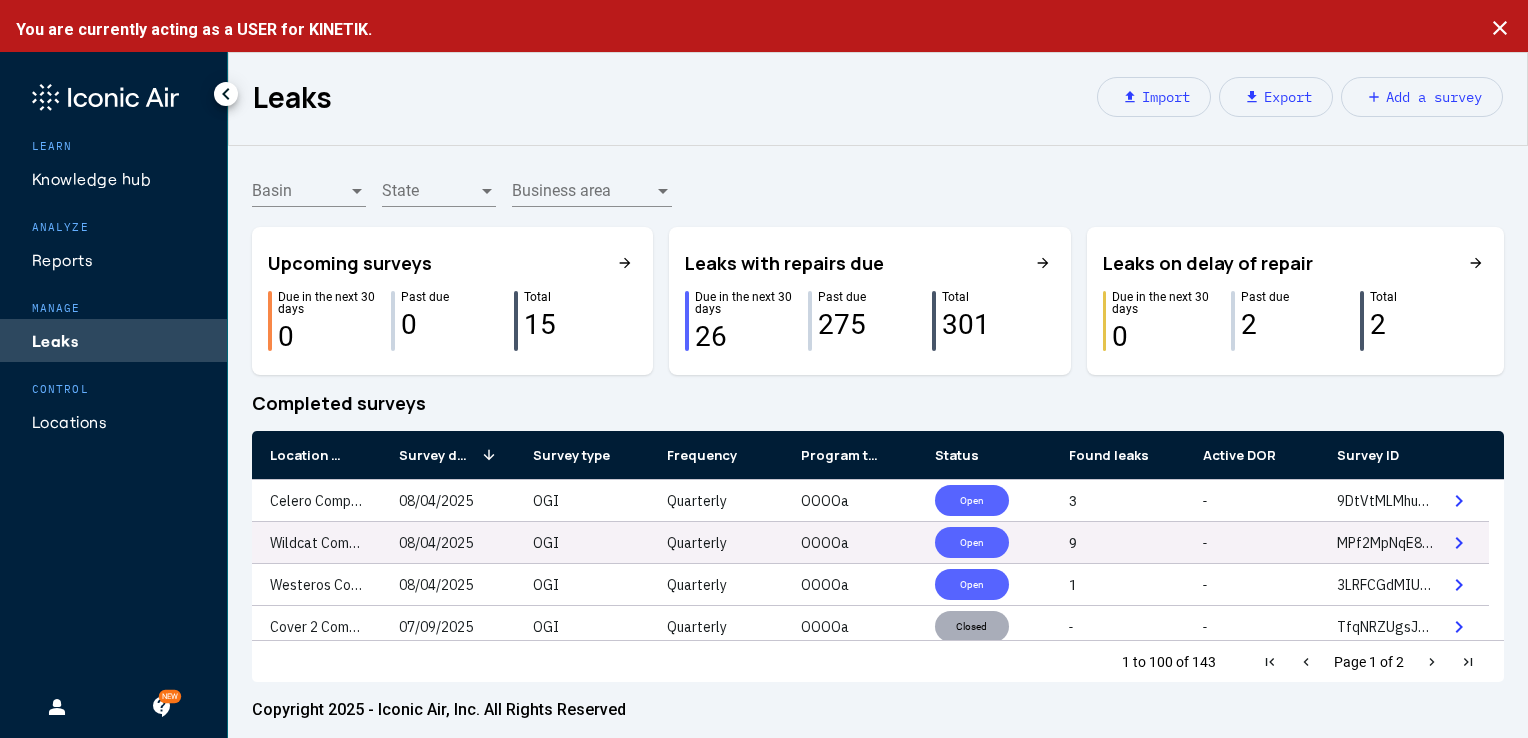 click on "Wildcat Compressor Station" 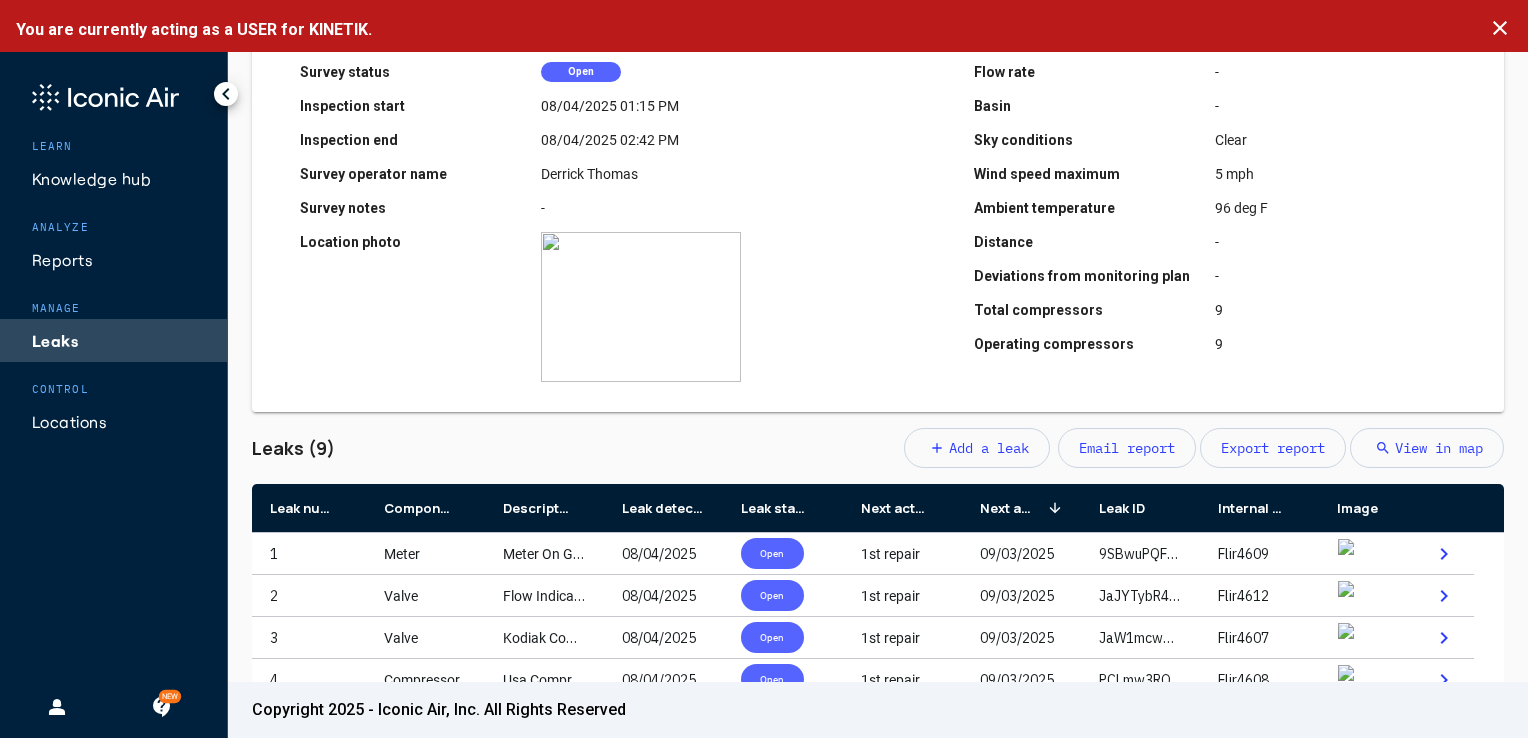 scroll, scrollTop: 400, scrollLeft: 0, axis: vertical 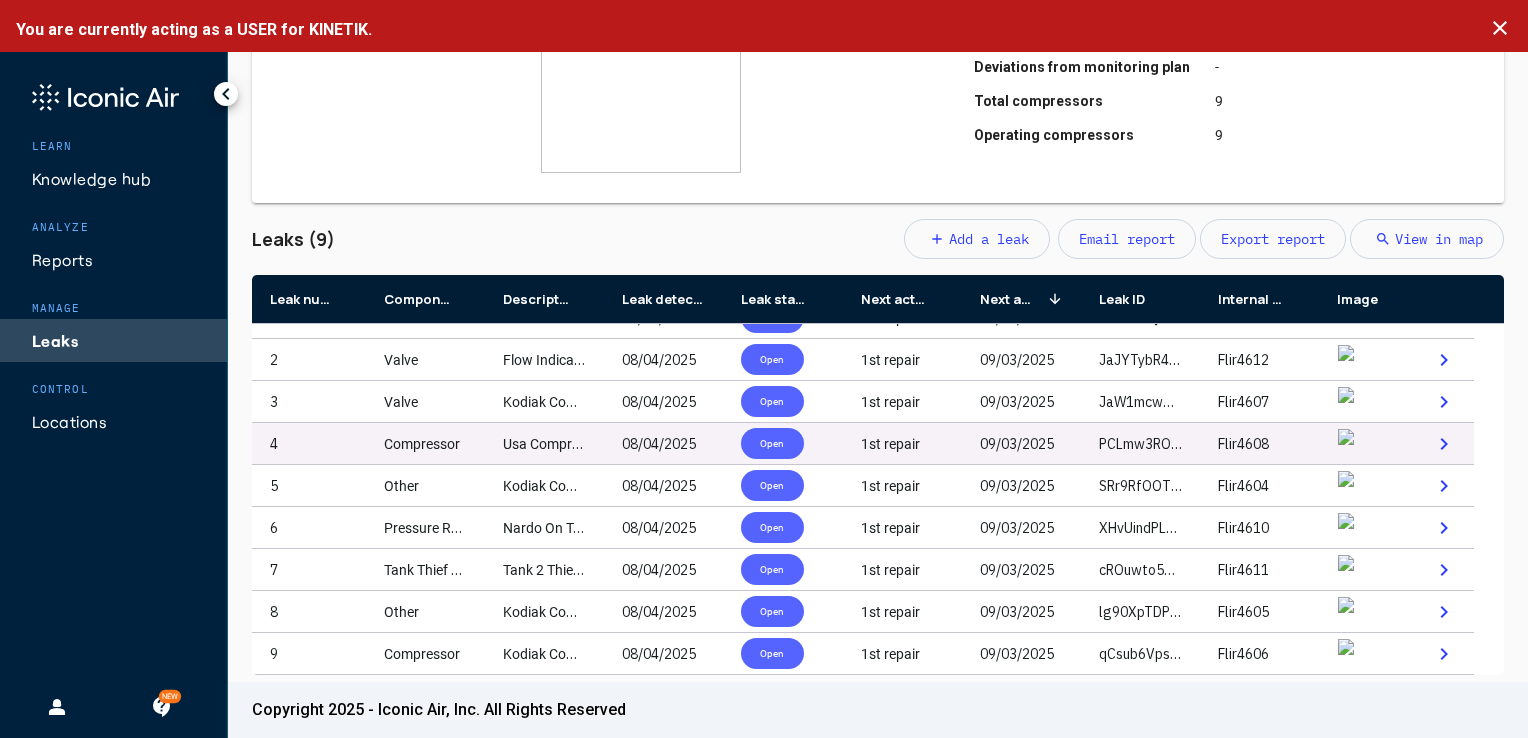 click on "Compressor" at bounding box center (422, 444) 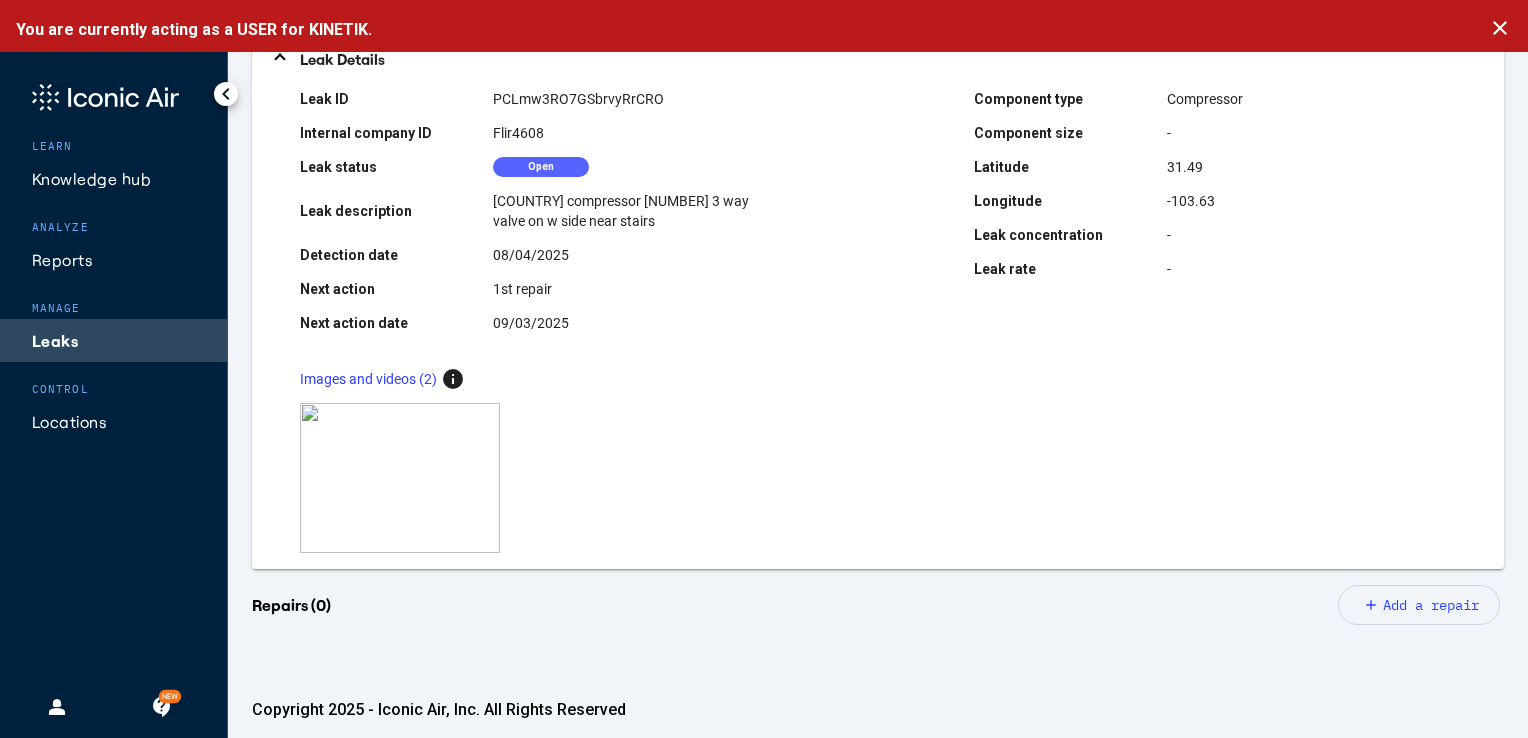 scroll, scrollTop: 200, scrollLeft: 0, axis: vertical 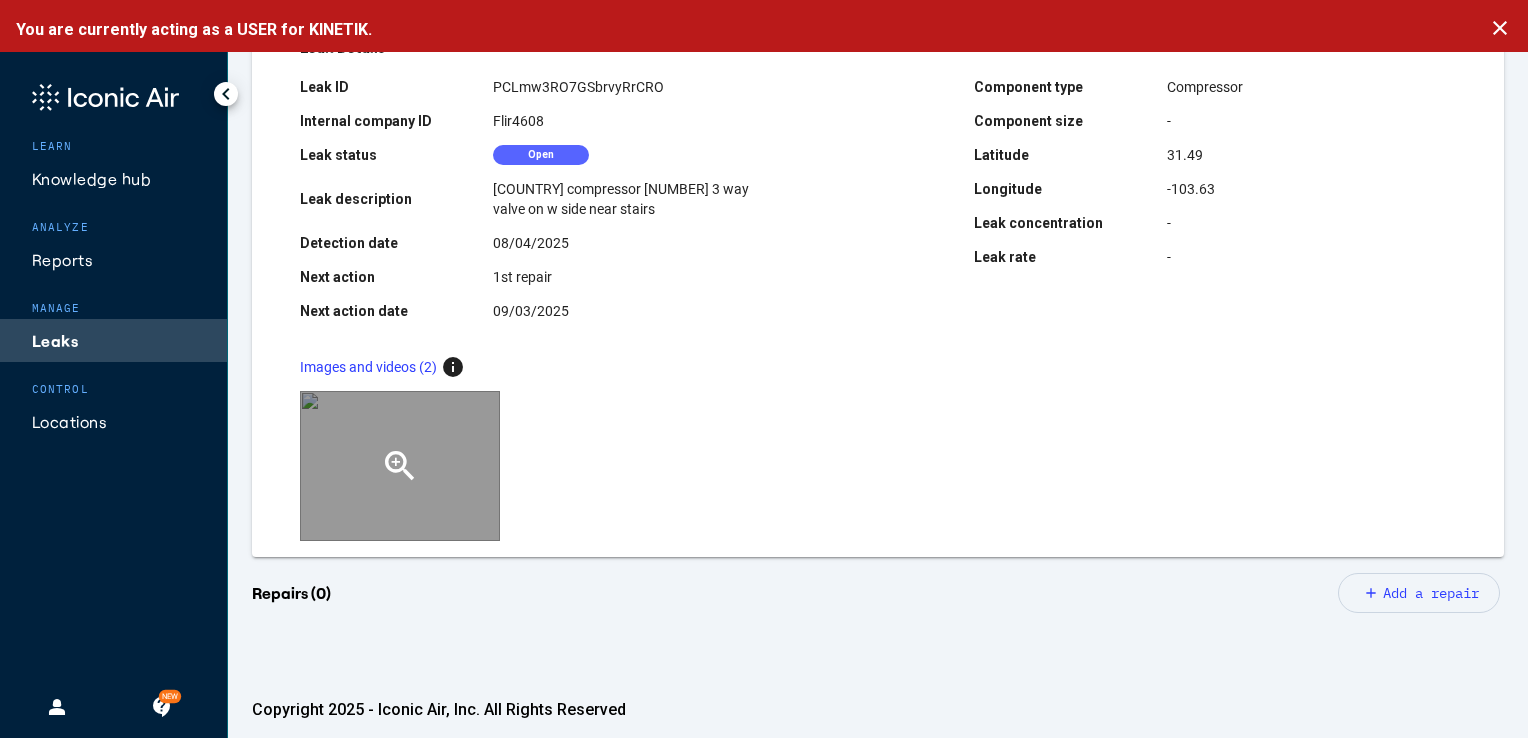 click on "zoom_in" at bounding box center (400, 466) 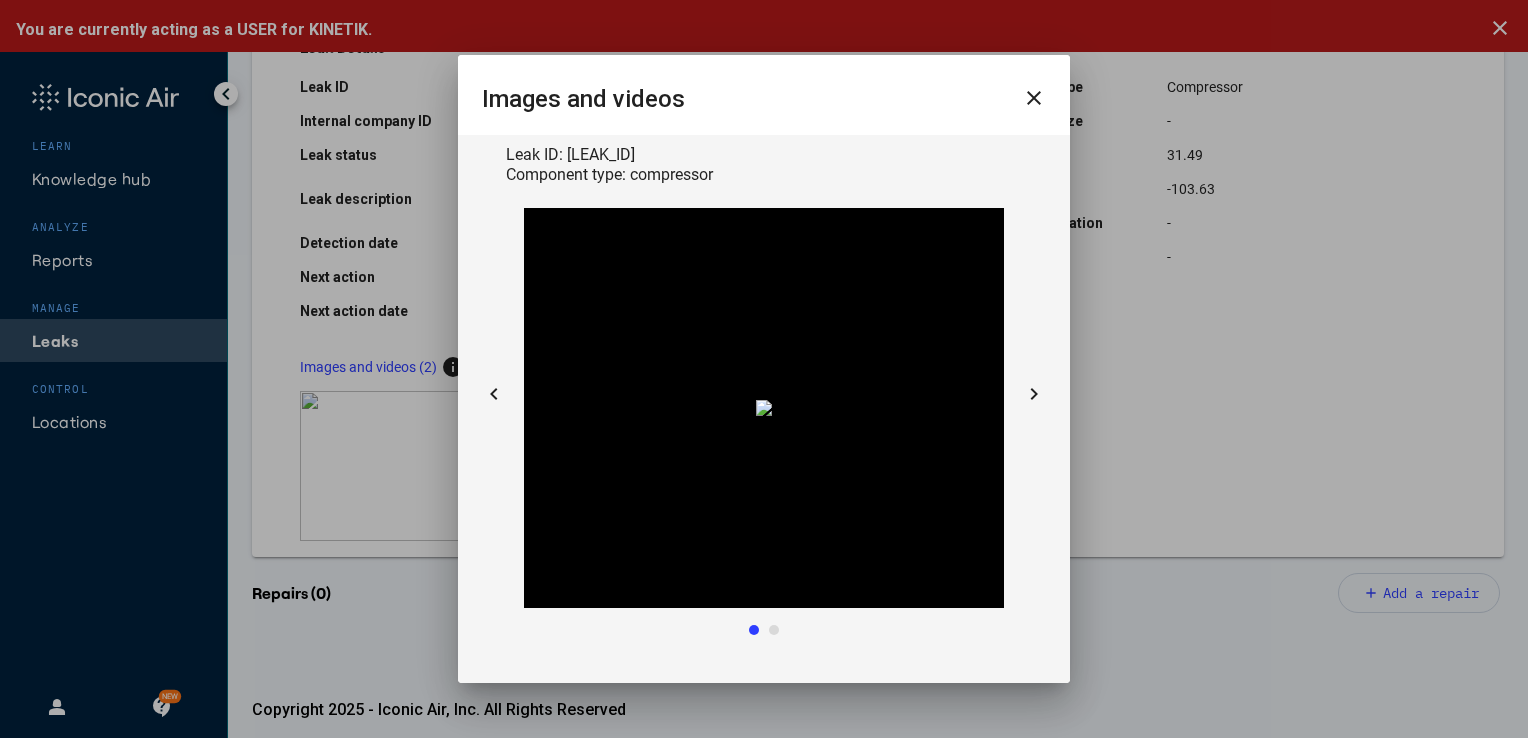 click on "close" at bounding box center (1034, 98) 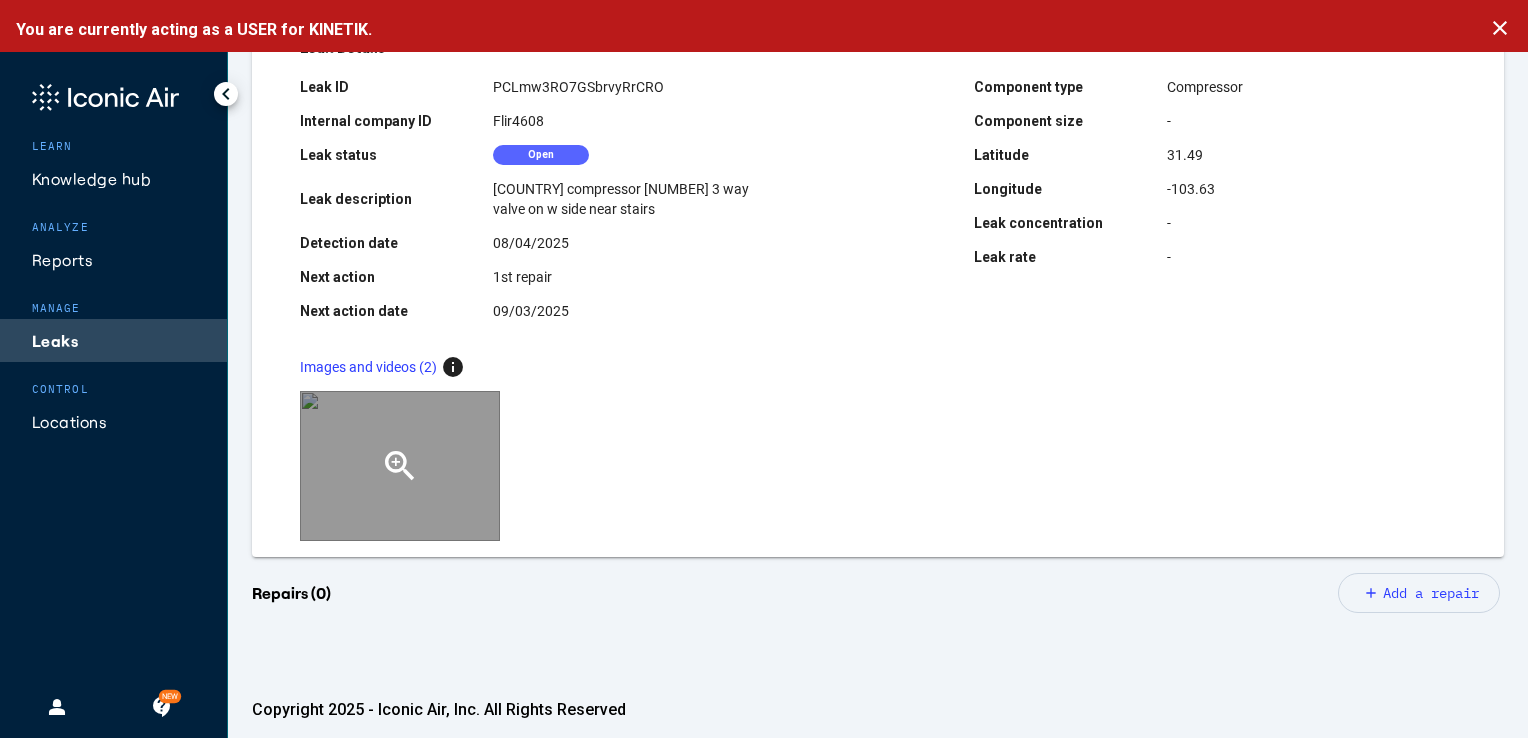 click on "zoom_in" at bounding box center [400, 466] 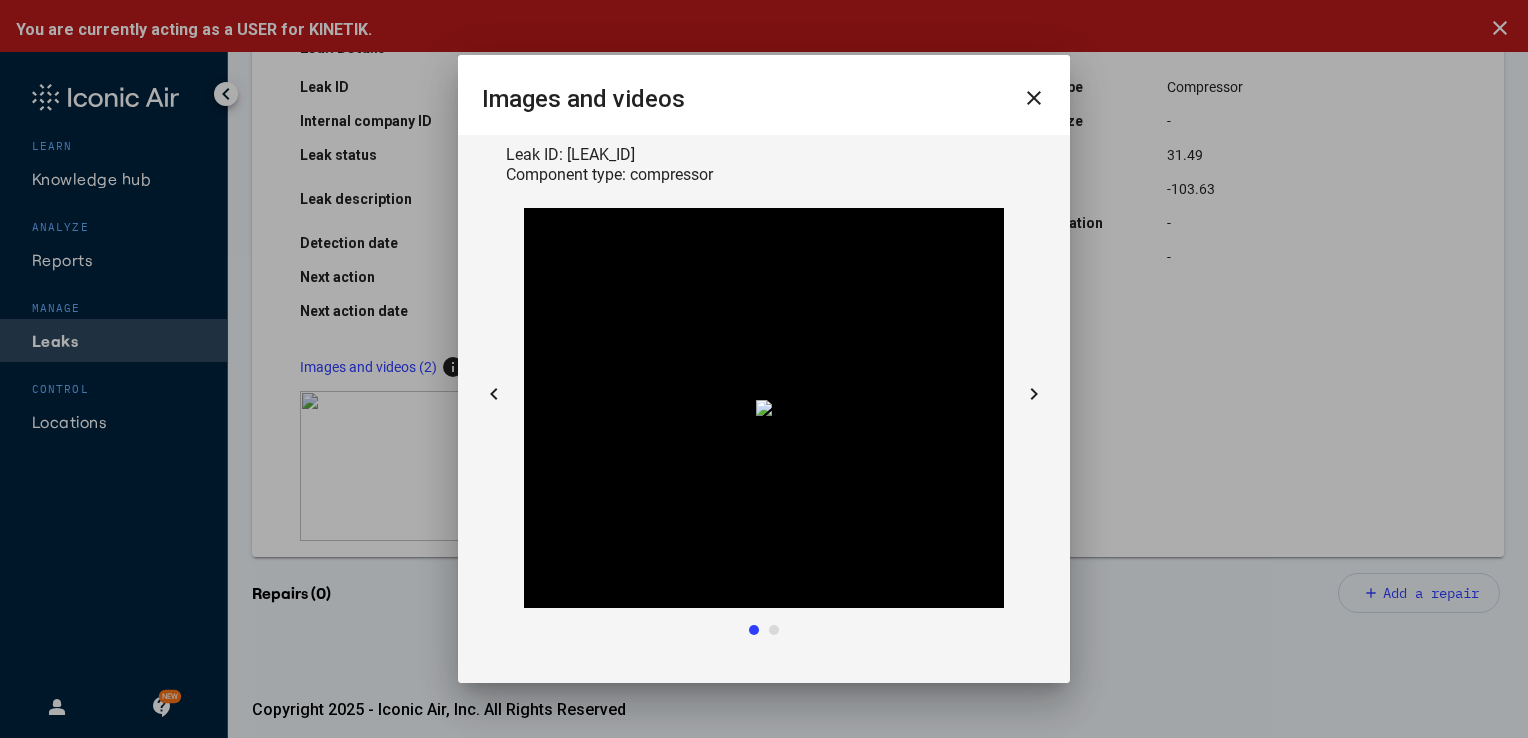 click at bounding box center [774, 630] 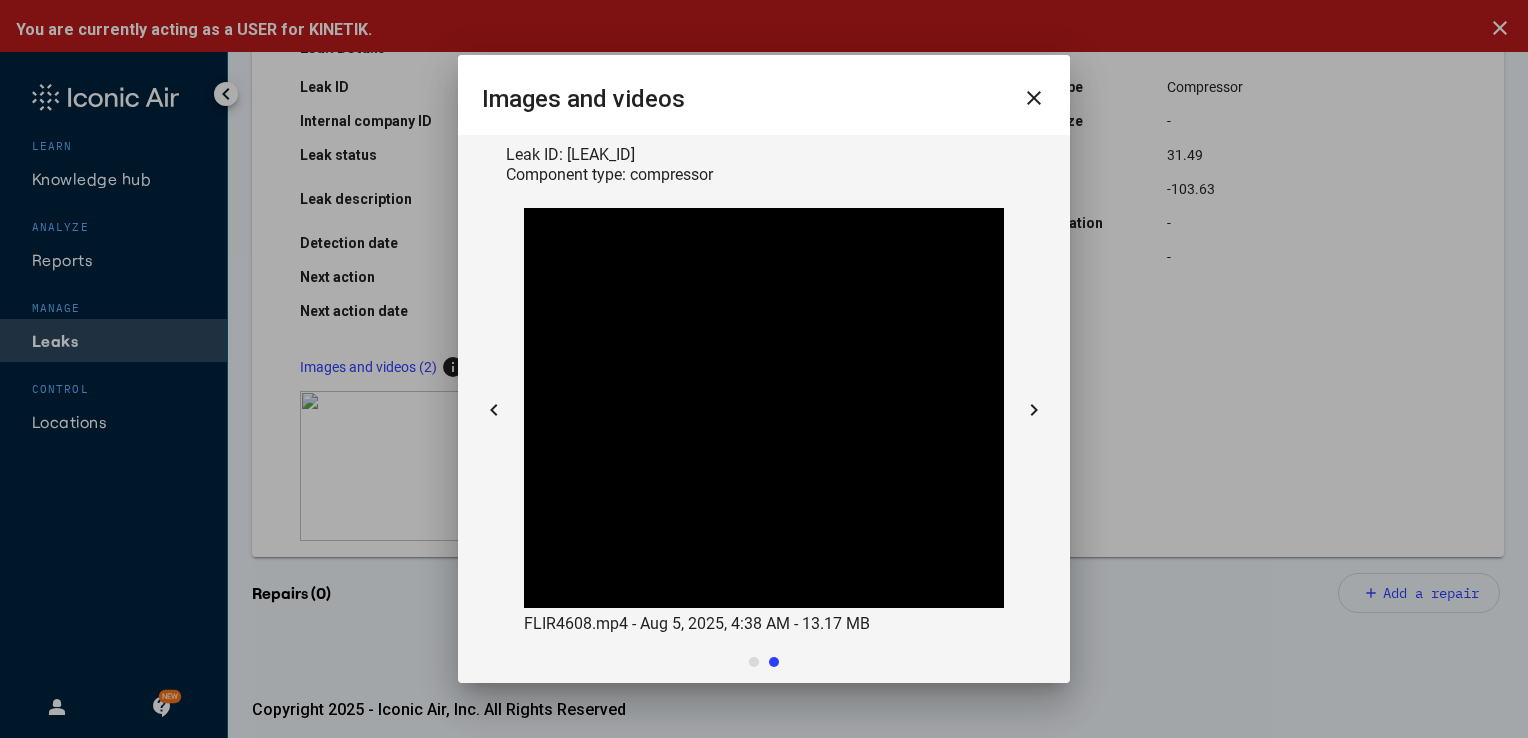 click on "close" at bounding box center [1034, 98] 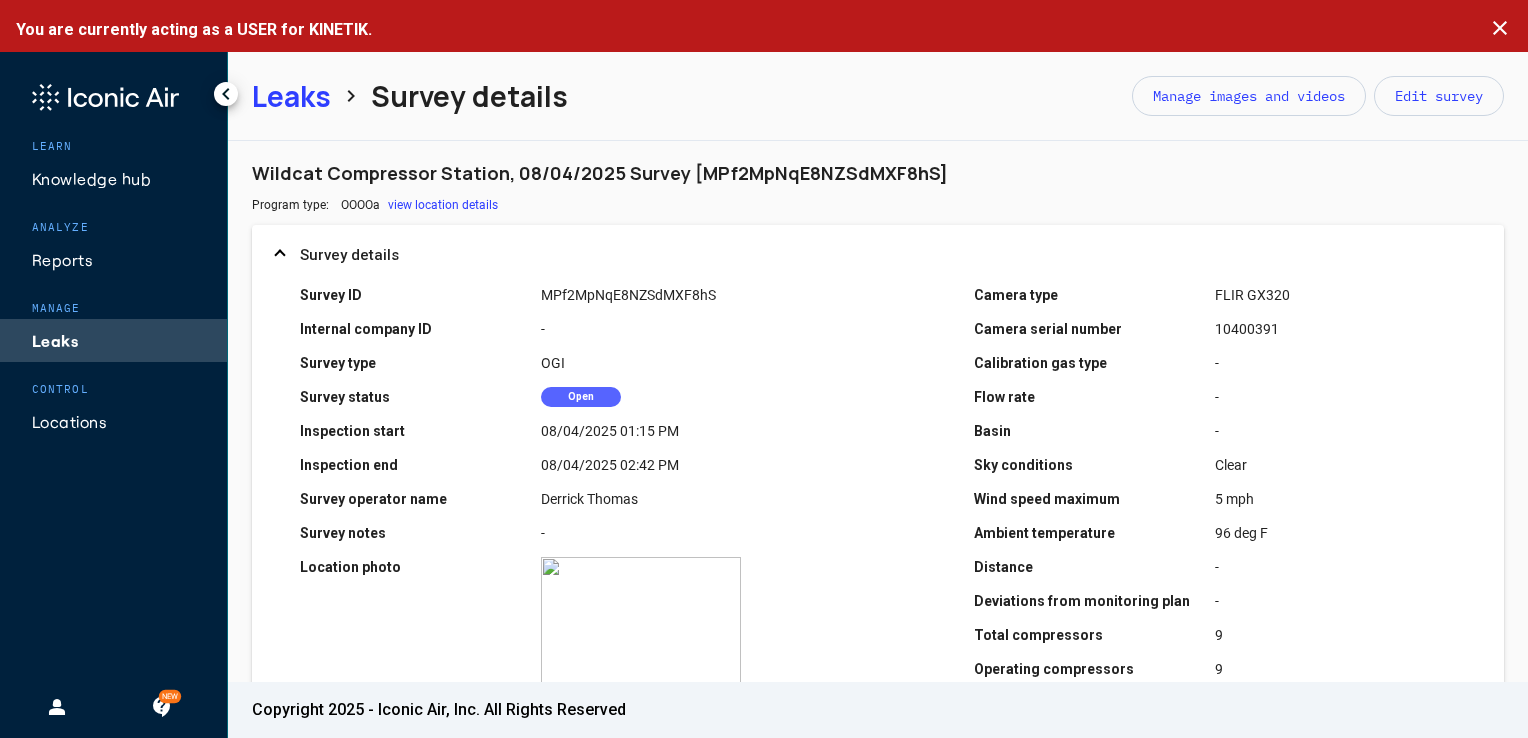 click on "Leaks" 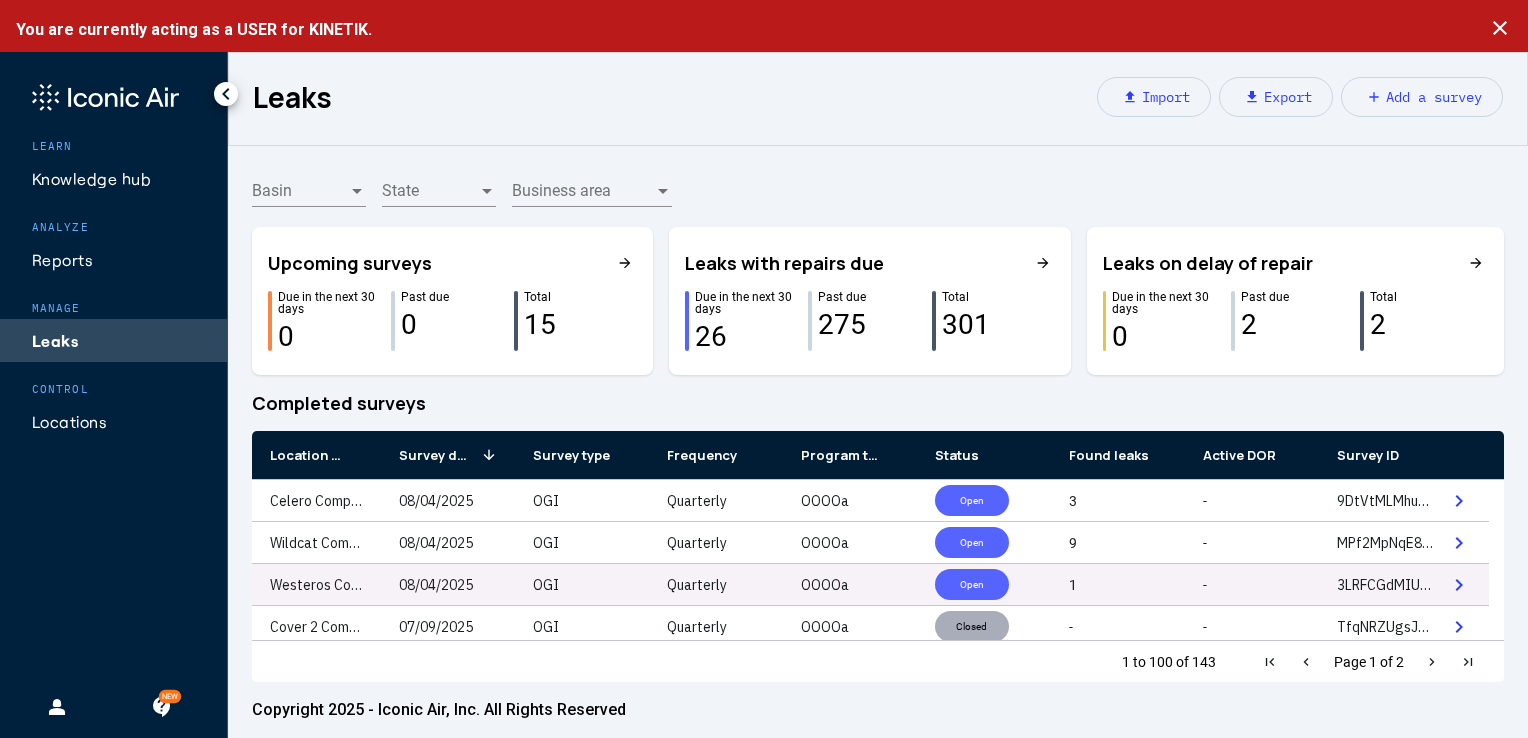click on "Westeros Compressor Station" 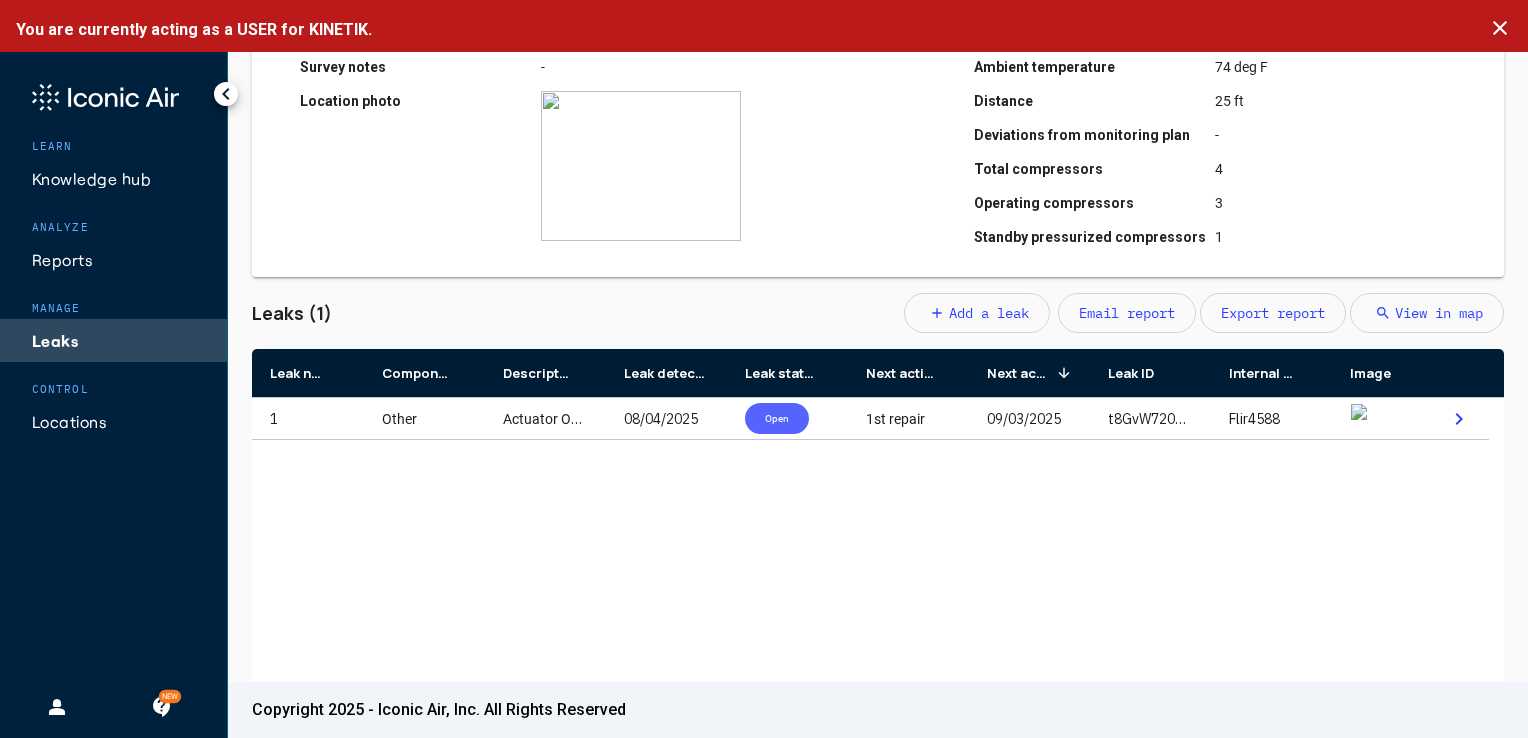 scroll, scrollTop: 500, scrollLeft: 0, axis: vertical 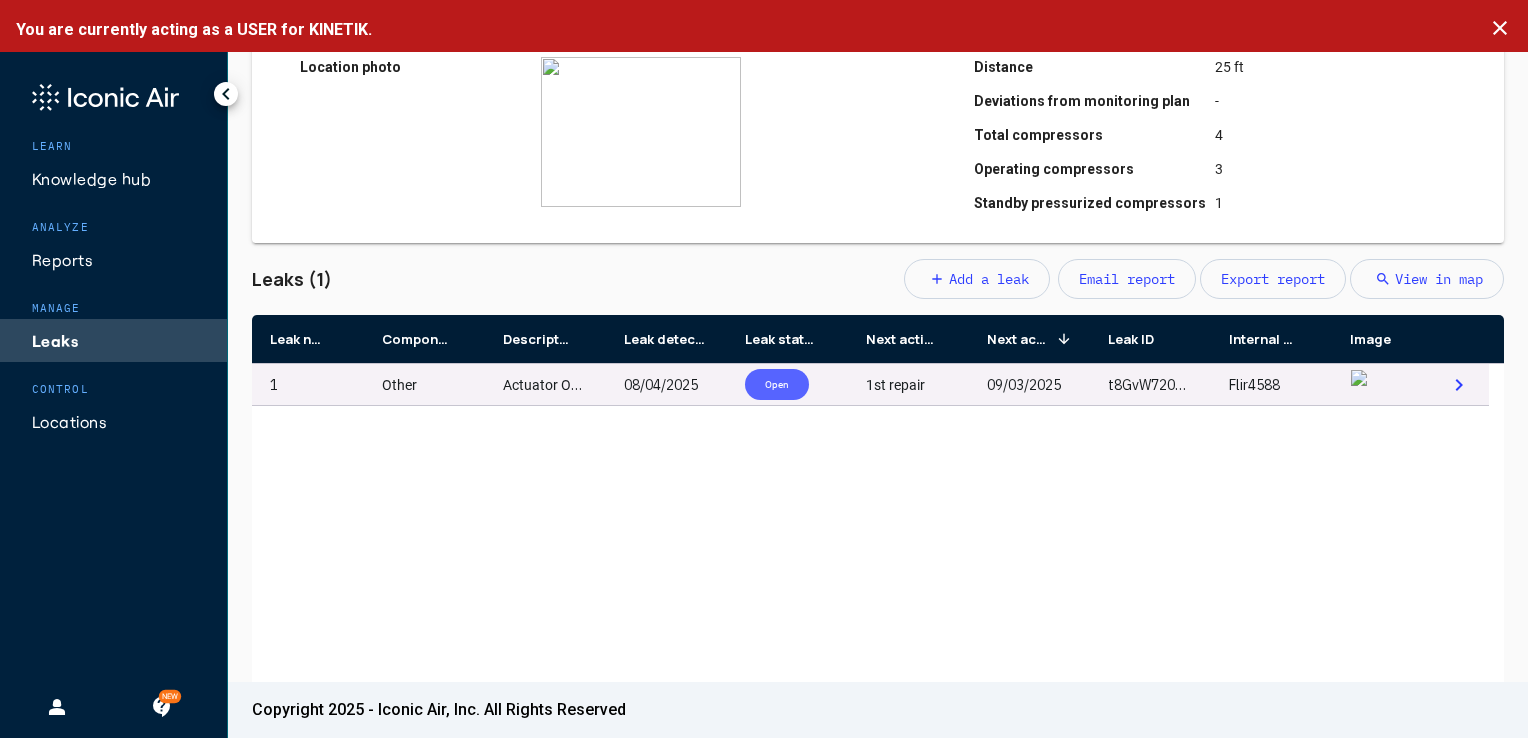 click on "Actuator On Flare" at bounding box center (558, 385) 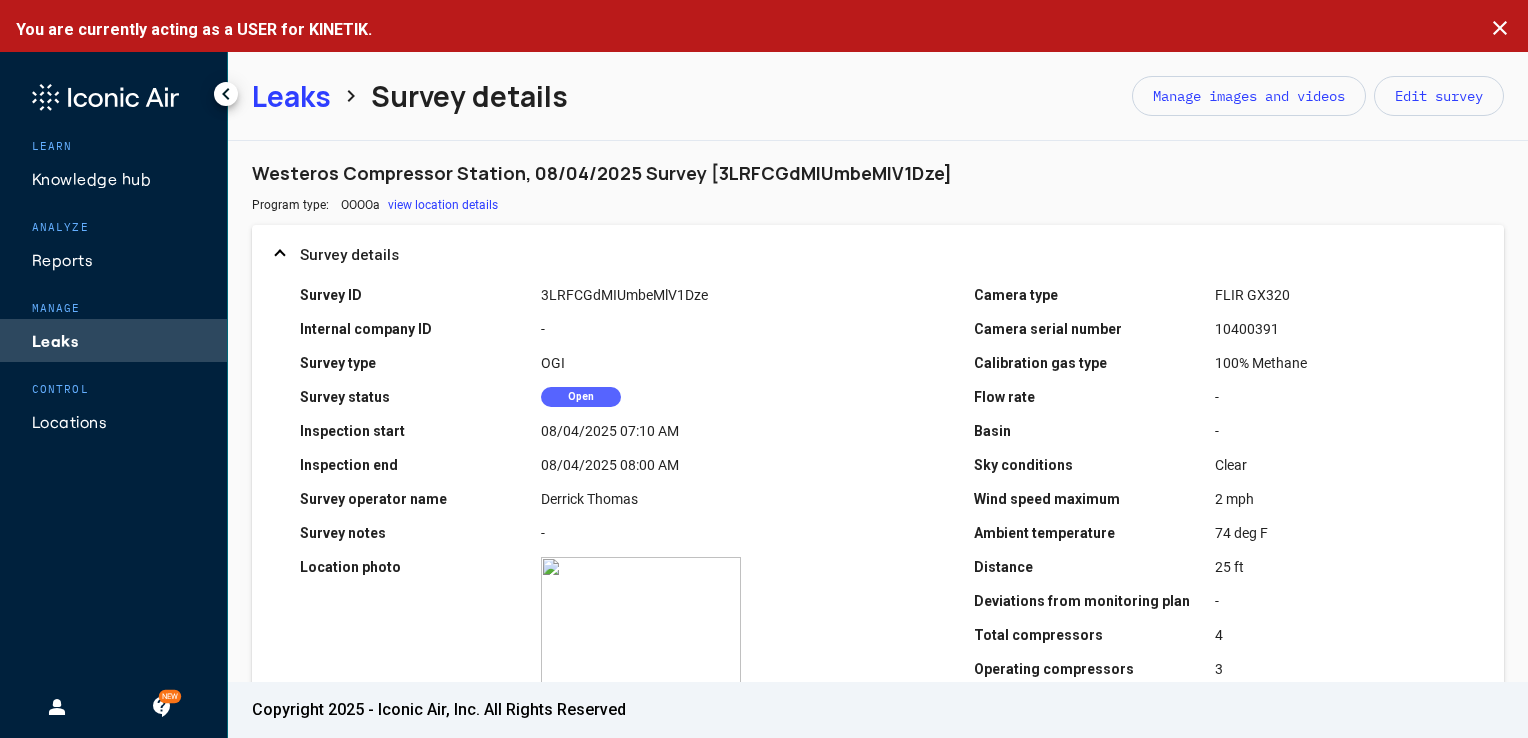 click on "Leaks" 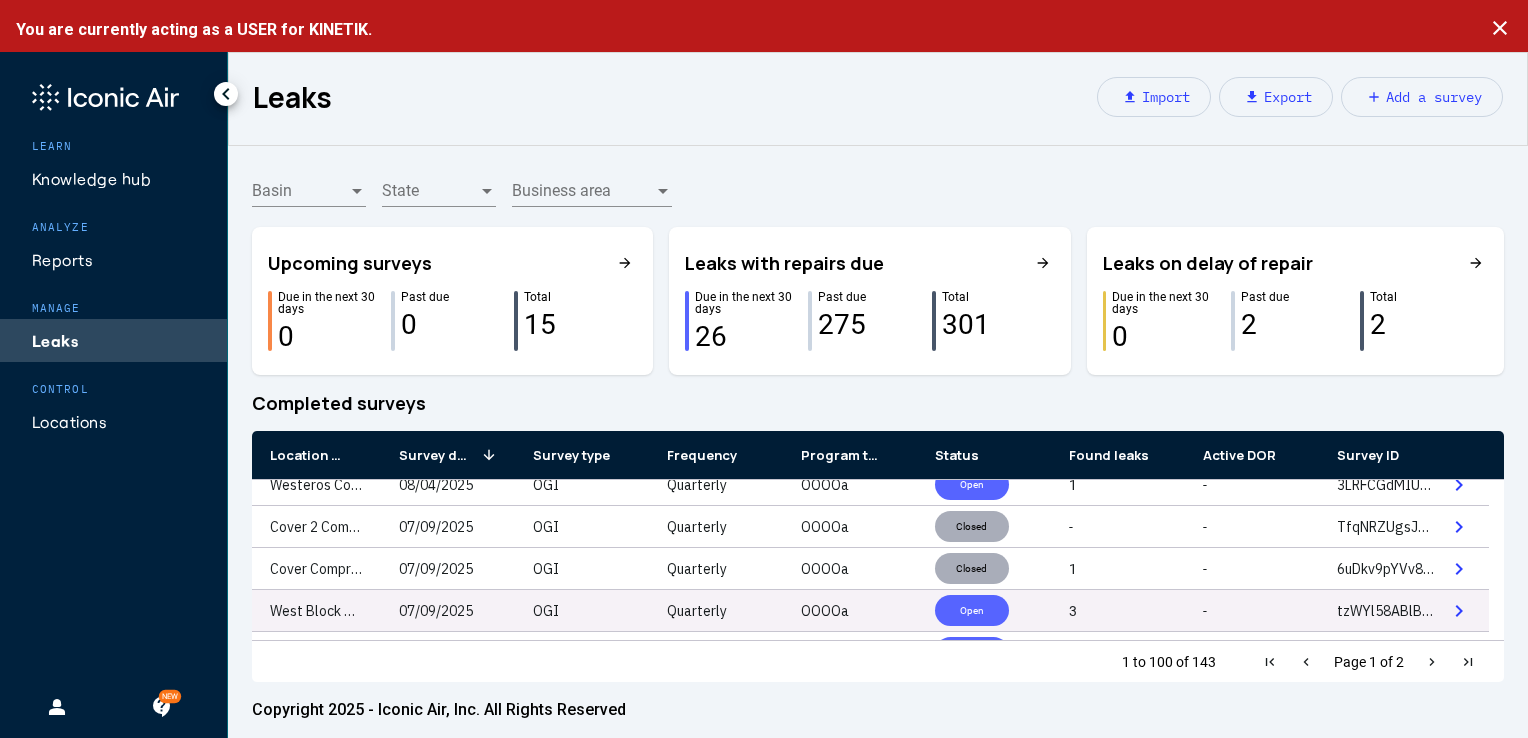 scroll, scrollTop: 200, scrollLeft: 0, axis: vertical 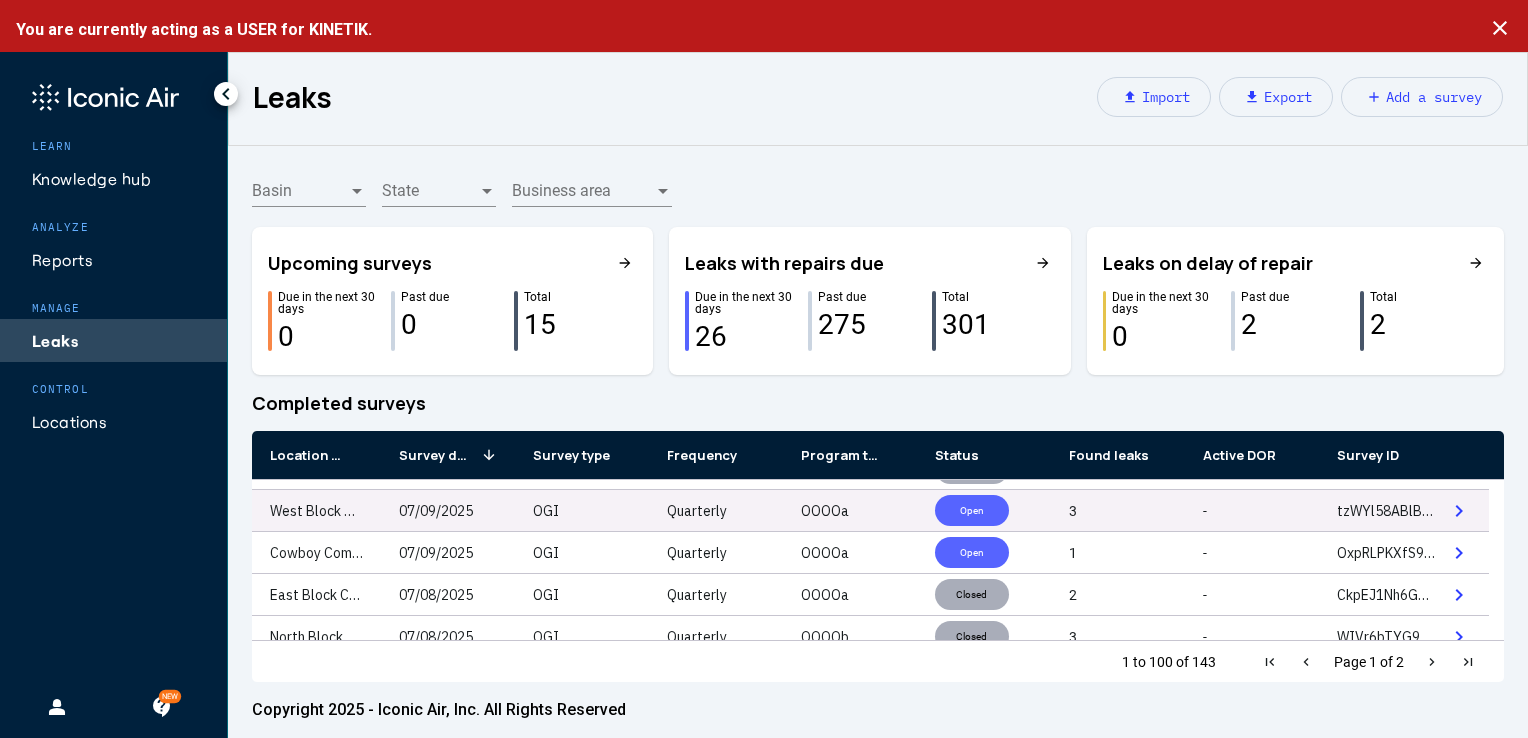 click on "West Block Compressor Station" 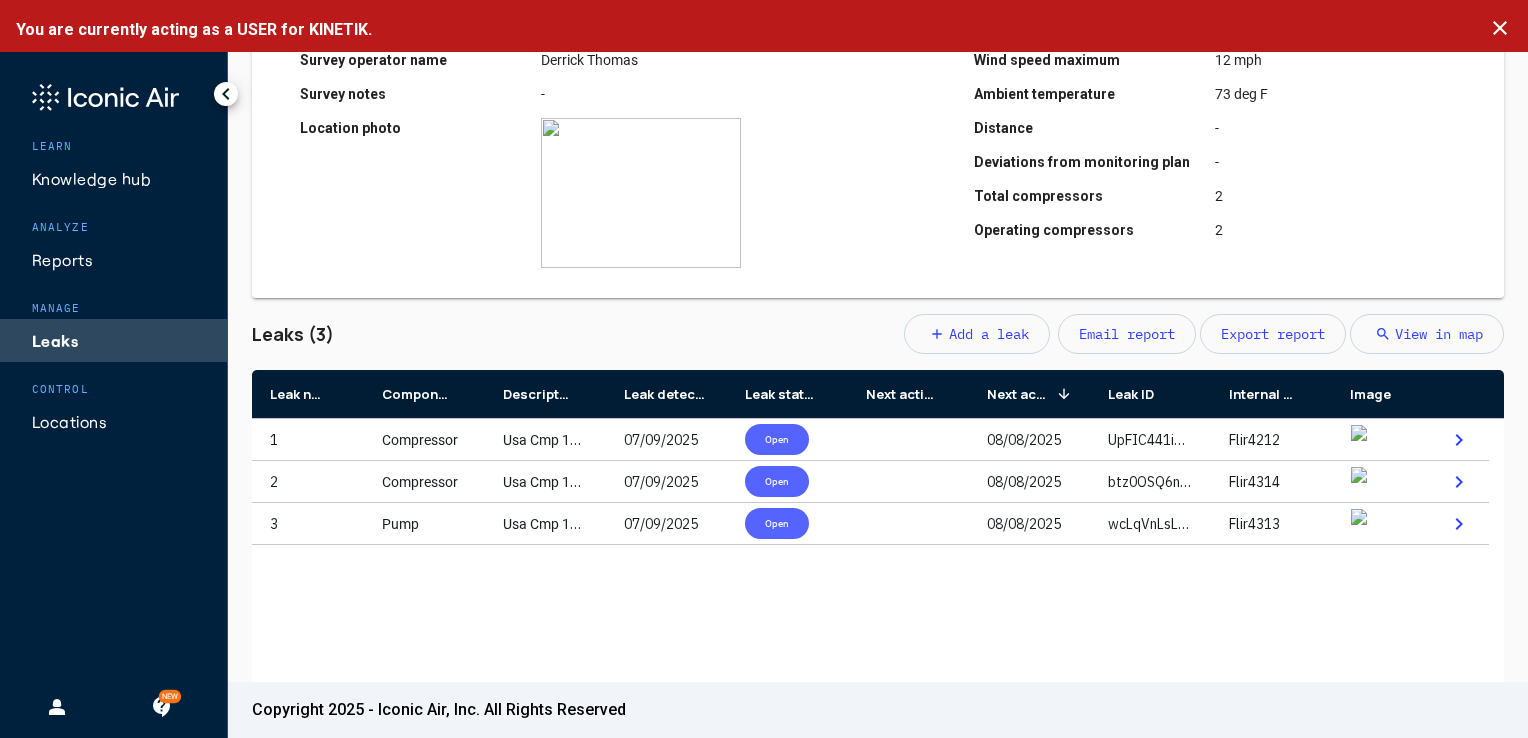 scroll, scrollTop: 500, scrollLeft: 0, axis: vertical 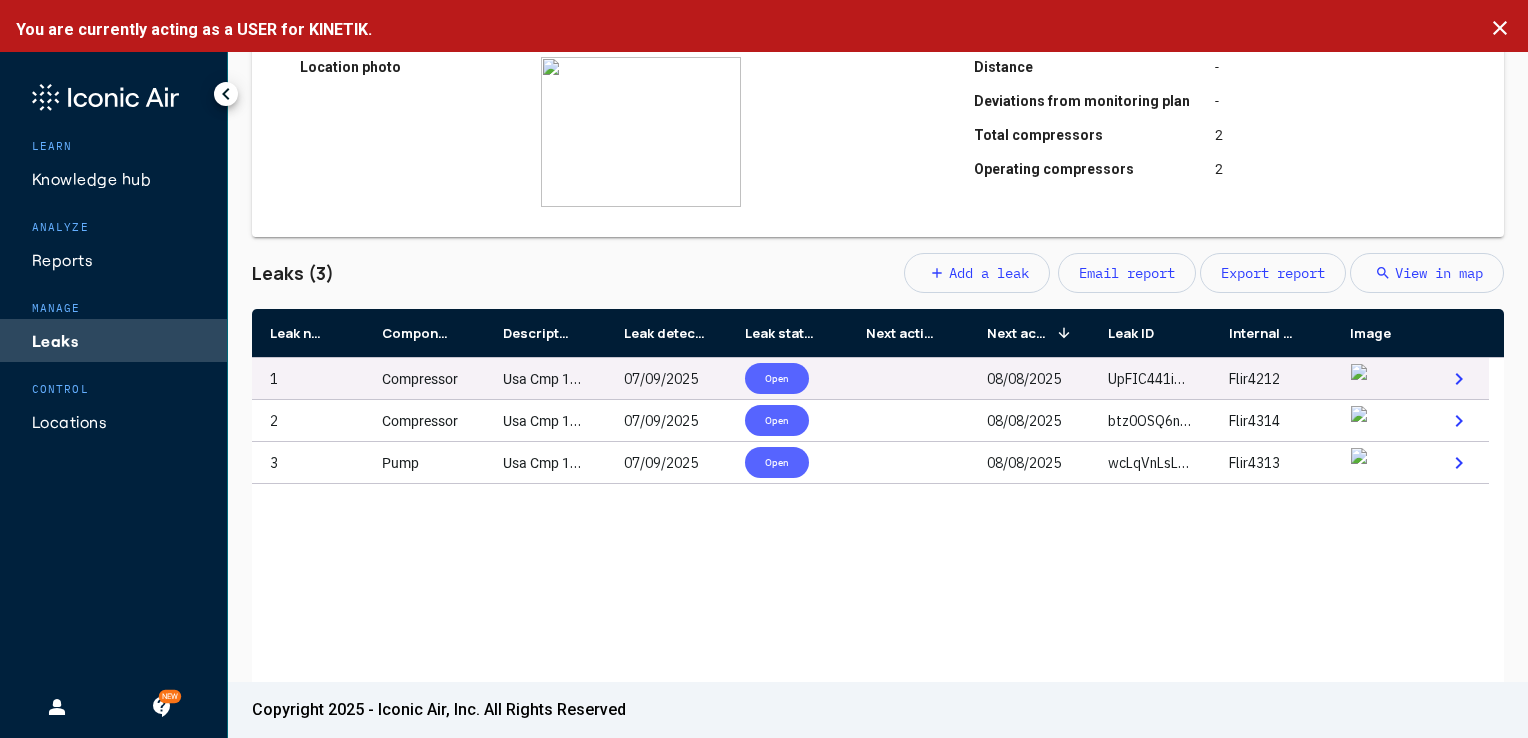 click on "Compressor" at bounding box center [420, 379] 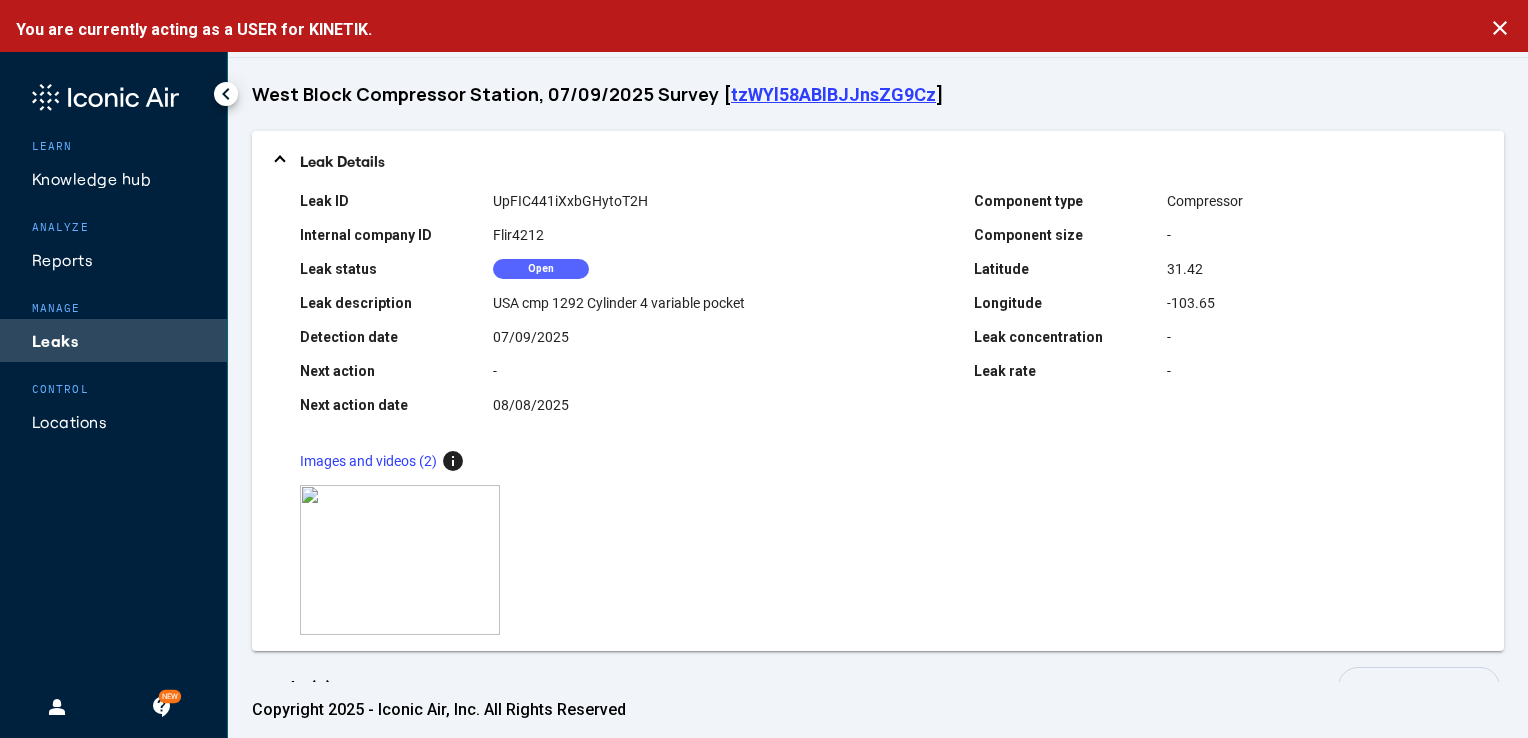 scroll, scrollTop: 0, scrollLeft: 0, axis: both 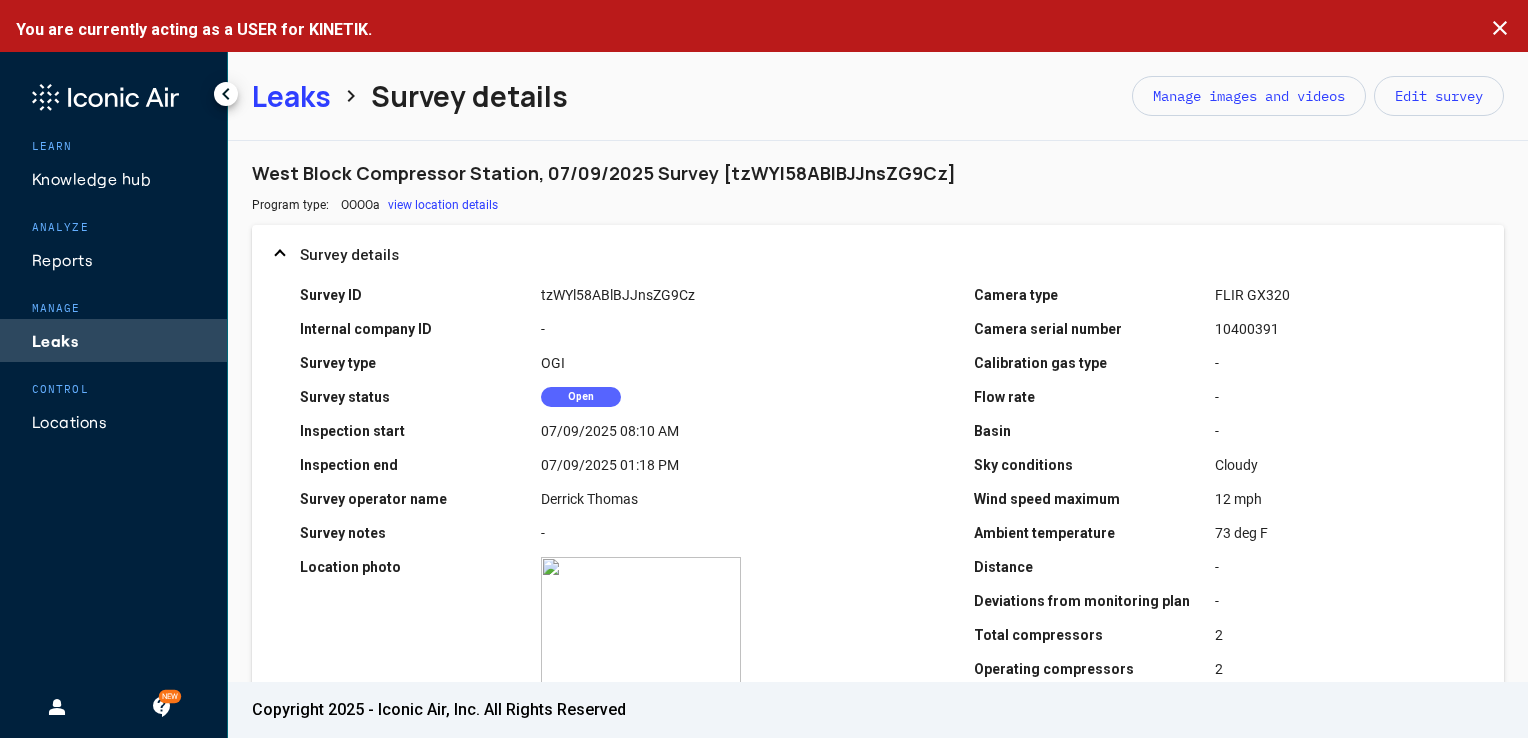 click on "Leaks" 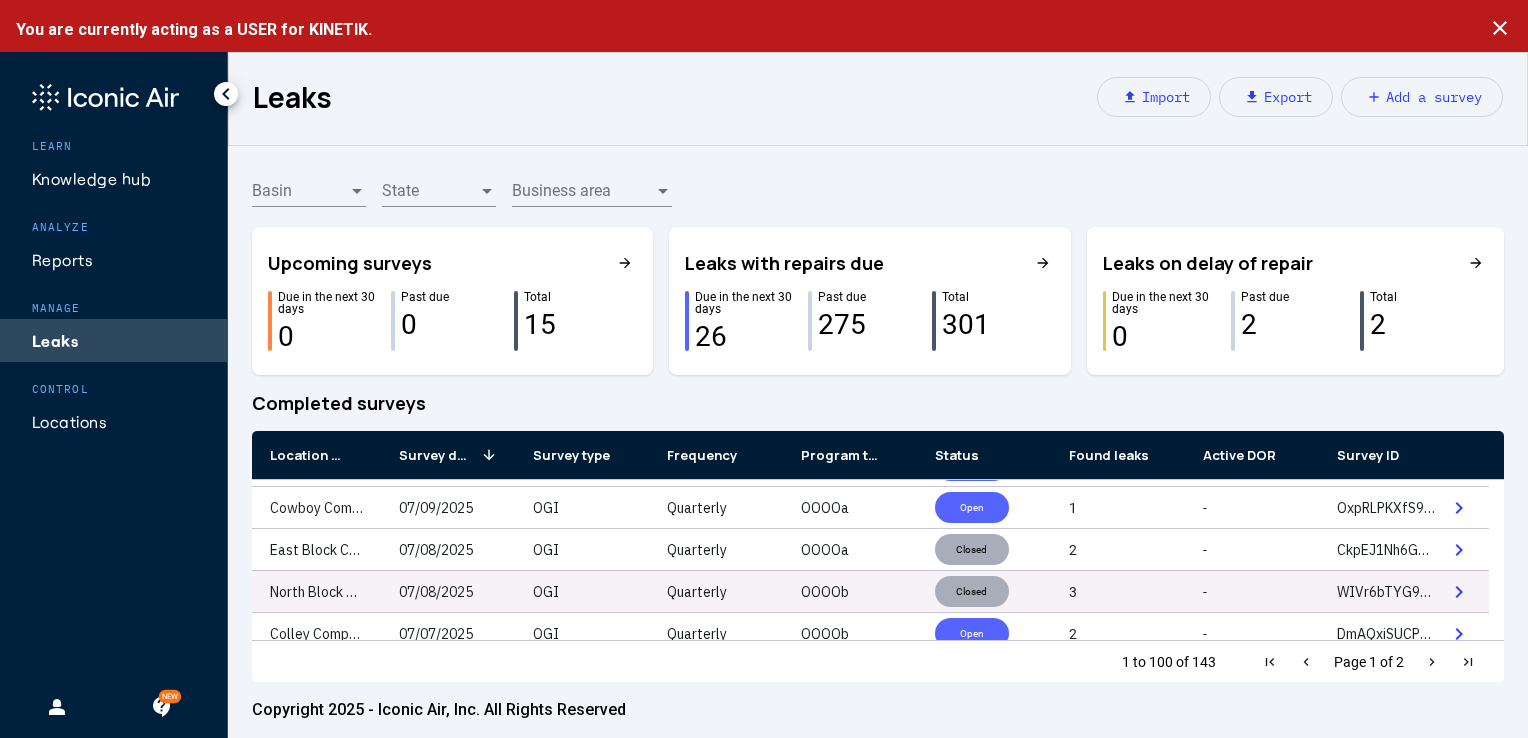 scroll, scrollTop: 200, scrollLeft: 0, axis: vertical 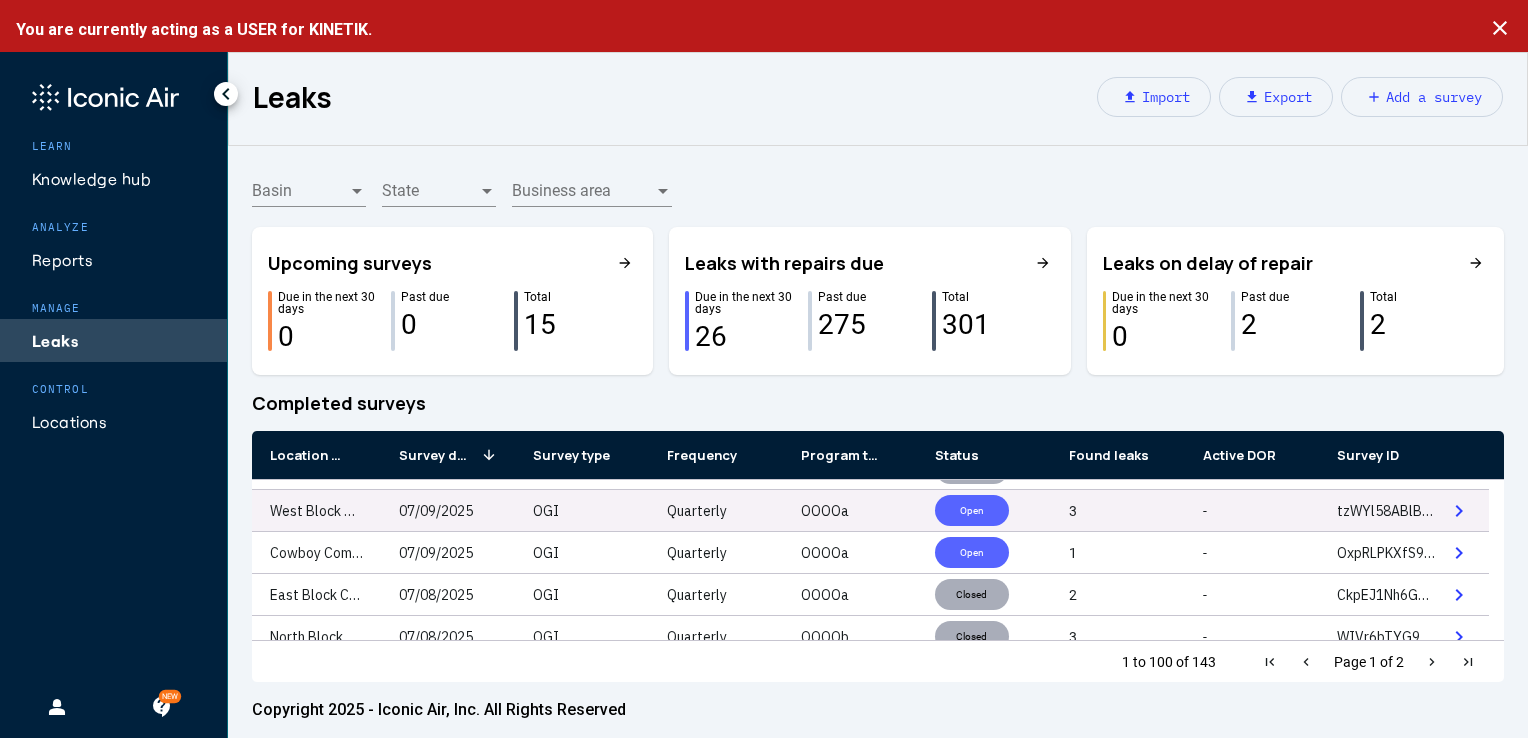 click on "07/09/2025" 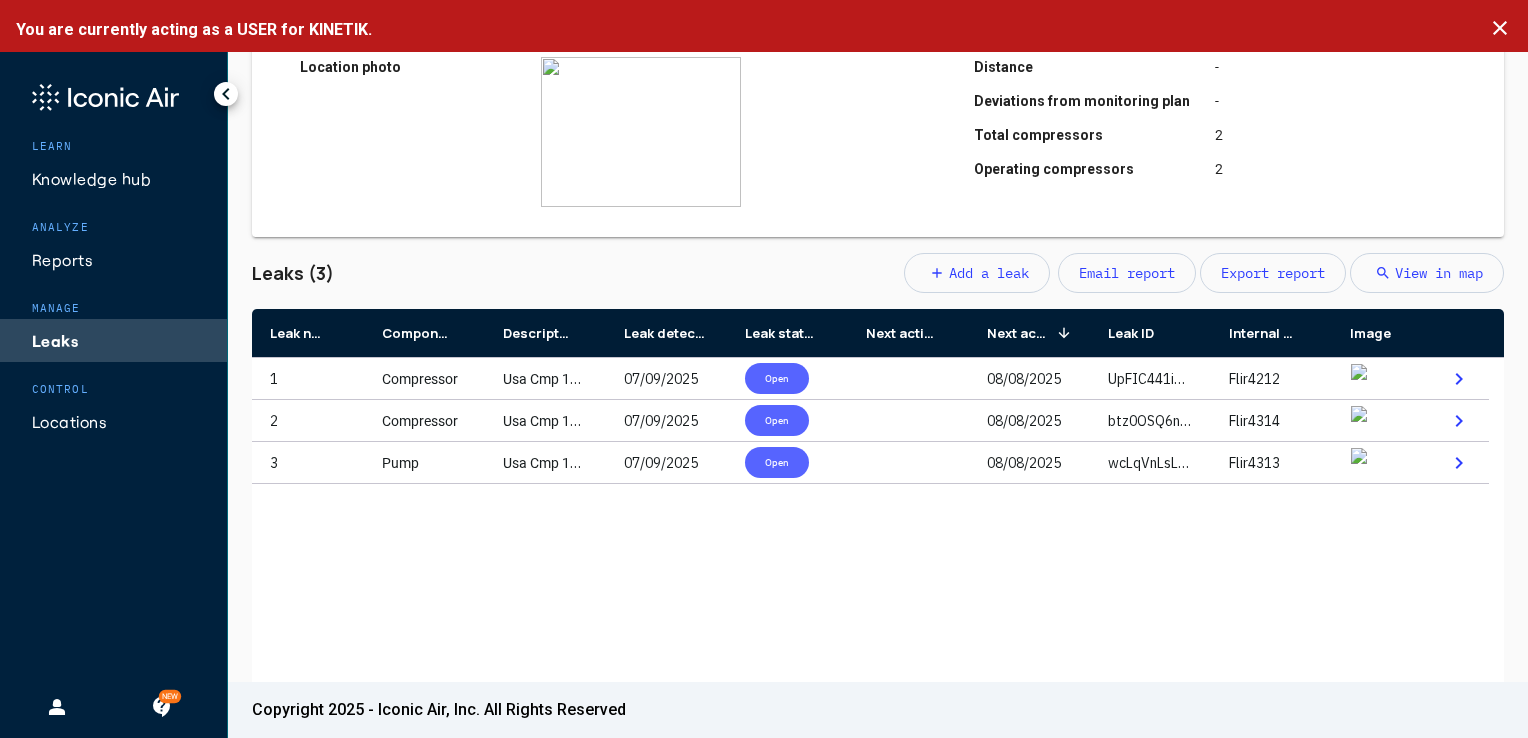 scroll, scrollTop: 534, scrollLeft: 0, axis: vertical 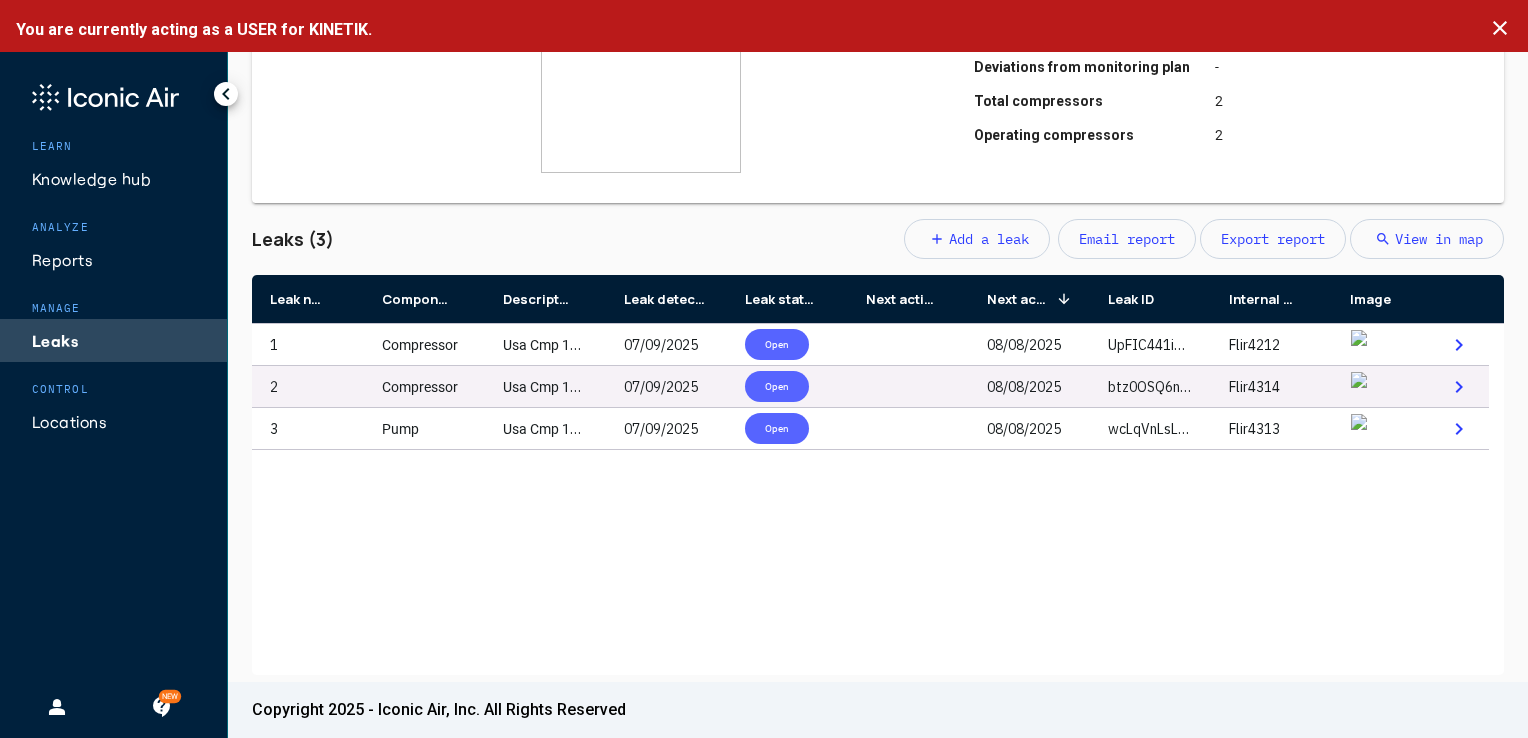 click on "Compressor" at bounding box center [420, 387] 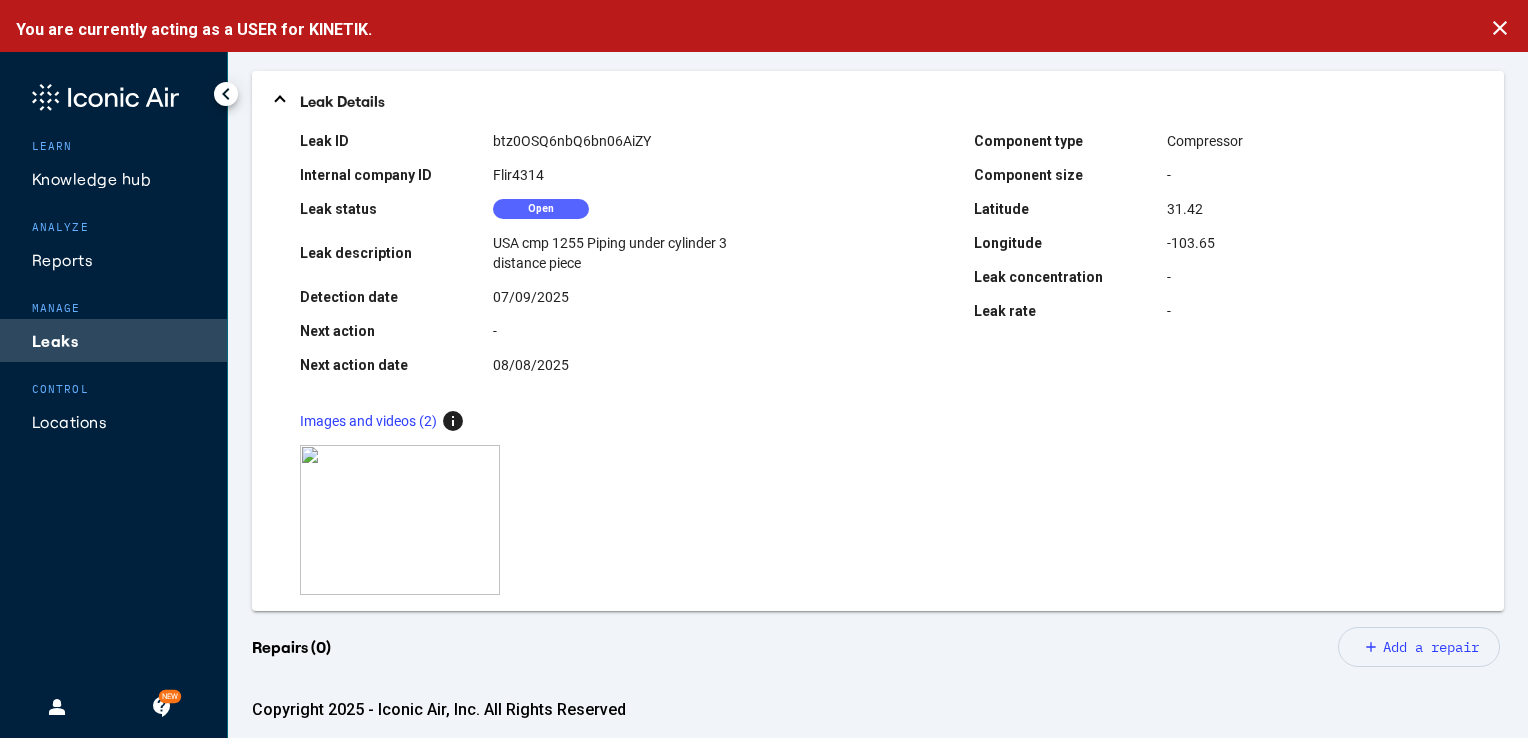 scroll, scrollTop: 100, scrollLeft: 0, axis: vertical 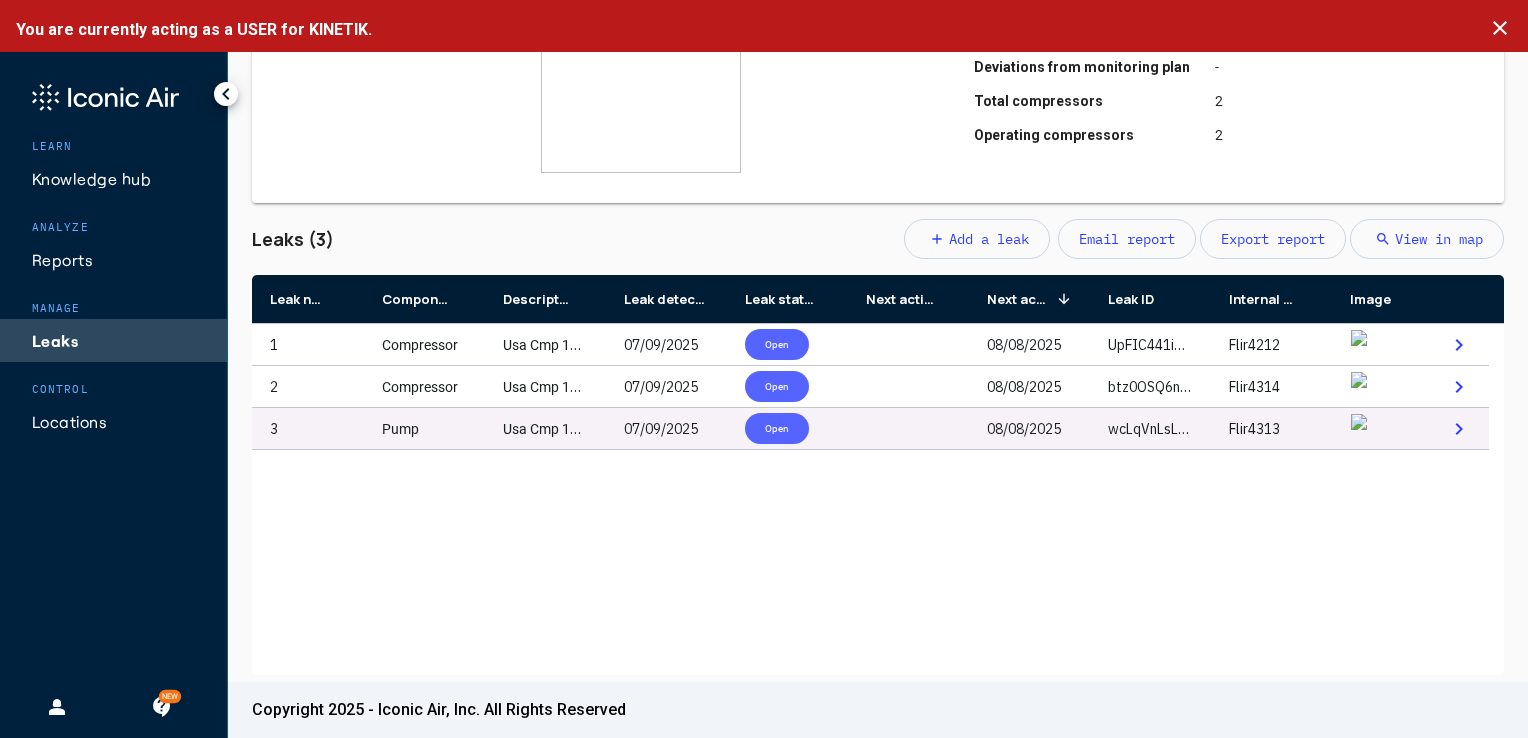 click on "Pump" at bounding box center (400, 429) 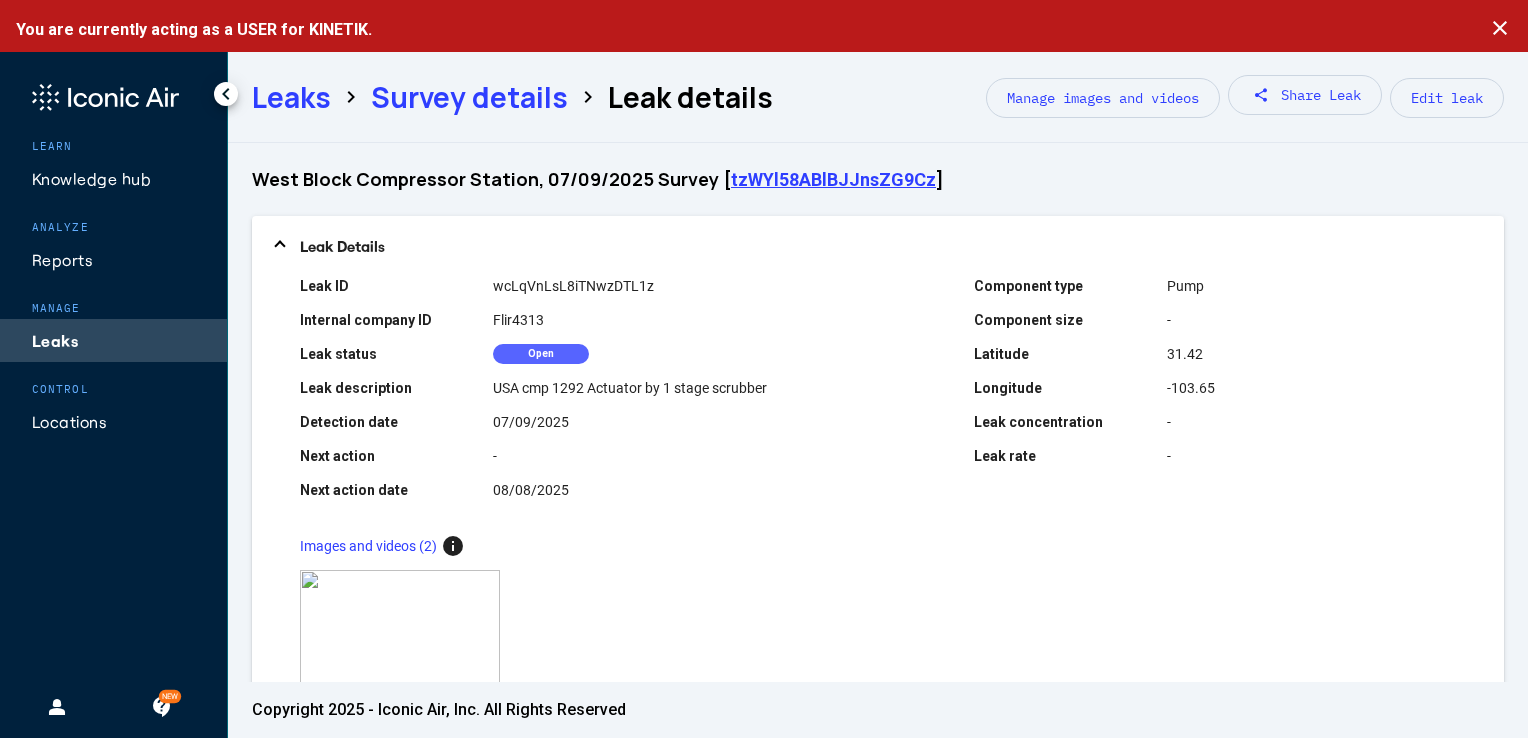 scroll, scrollTop: 0, scrollLeft: 0, axis: both 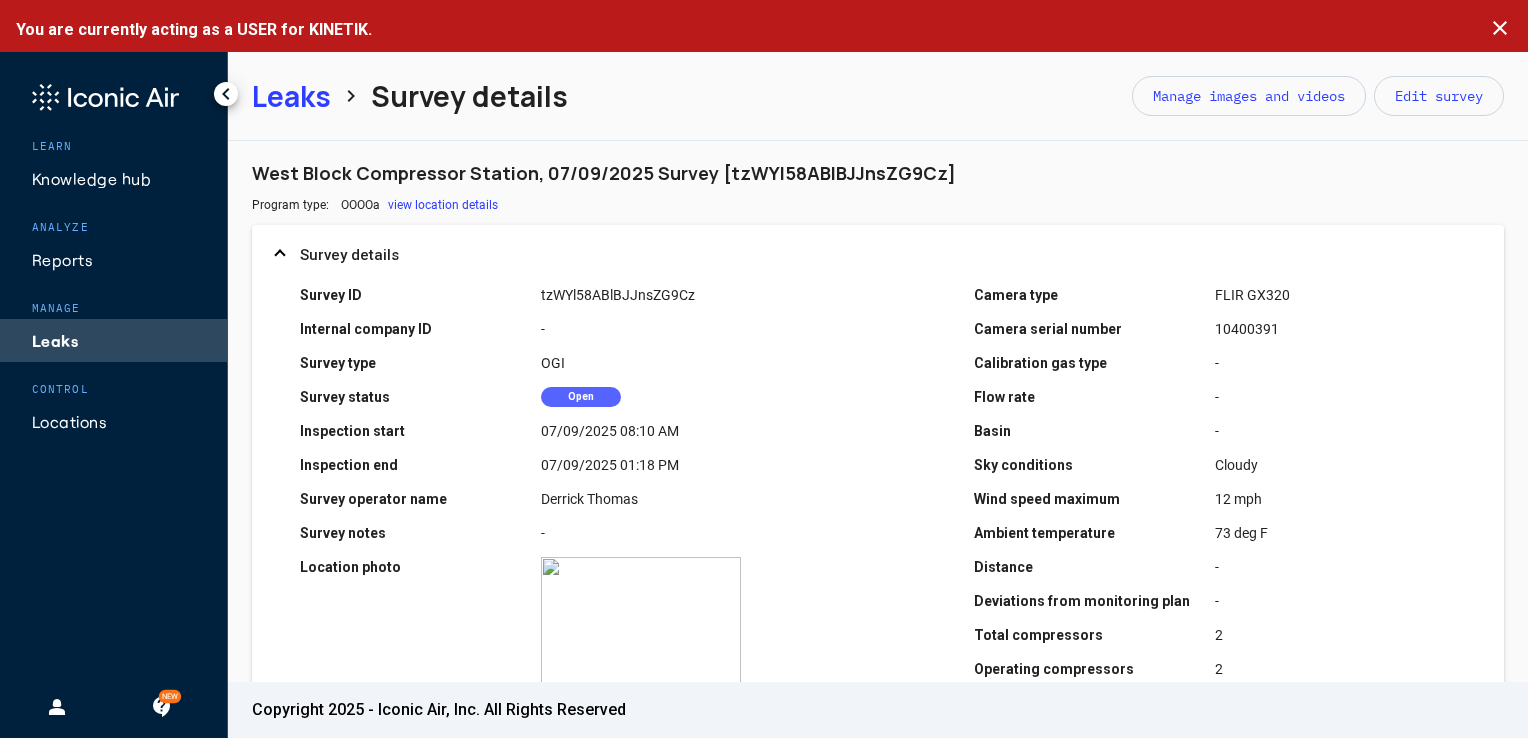 click on "Leaks" 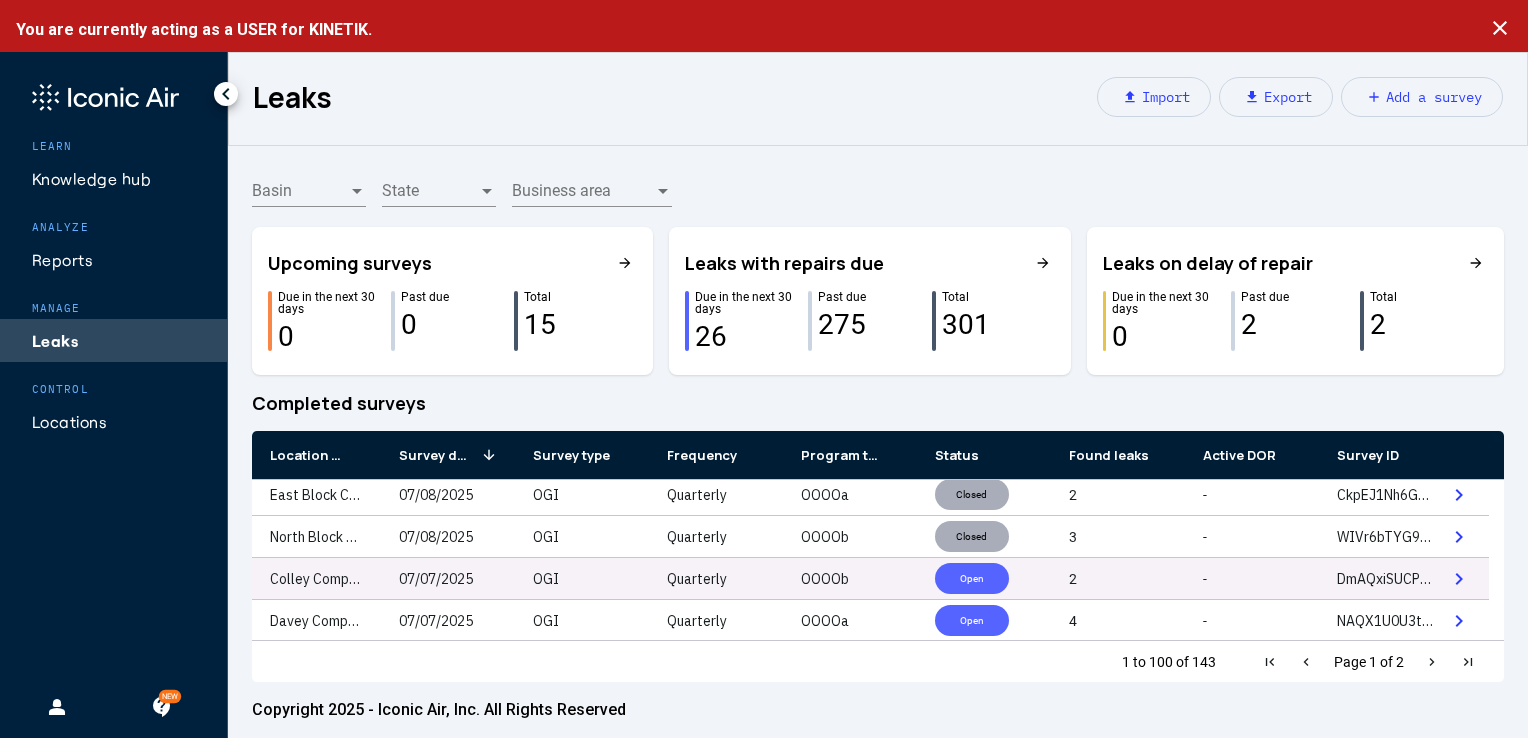 scroll, scrollTop: 200, scrollLeft: 0, axis: vertical 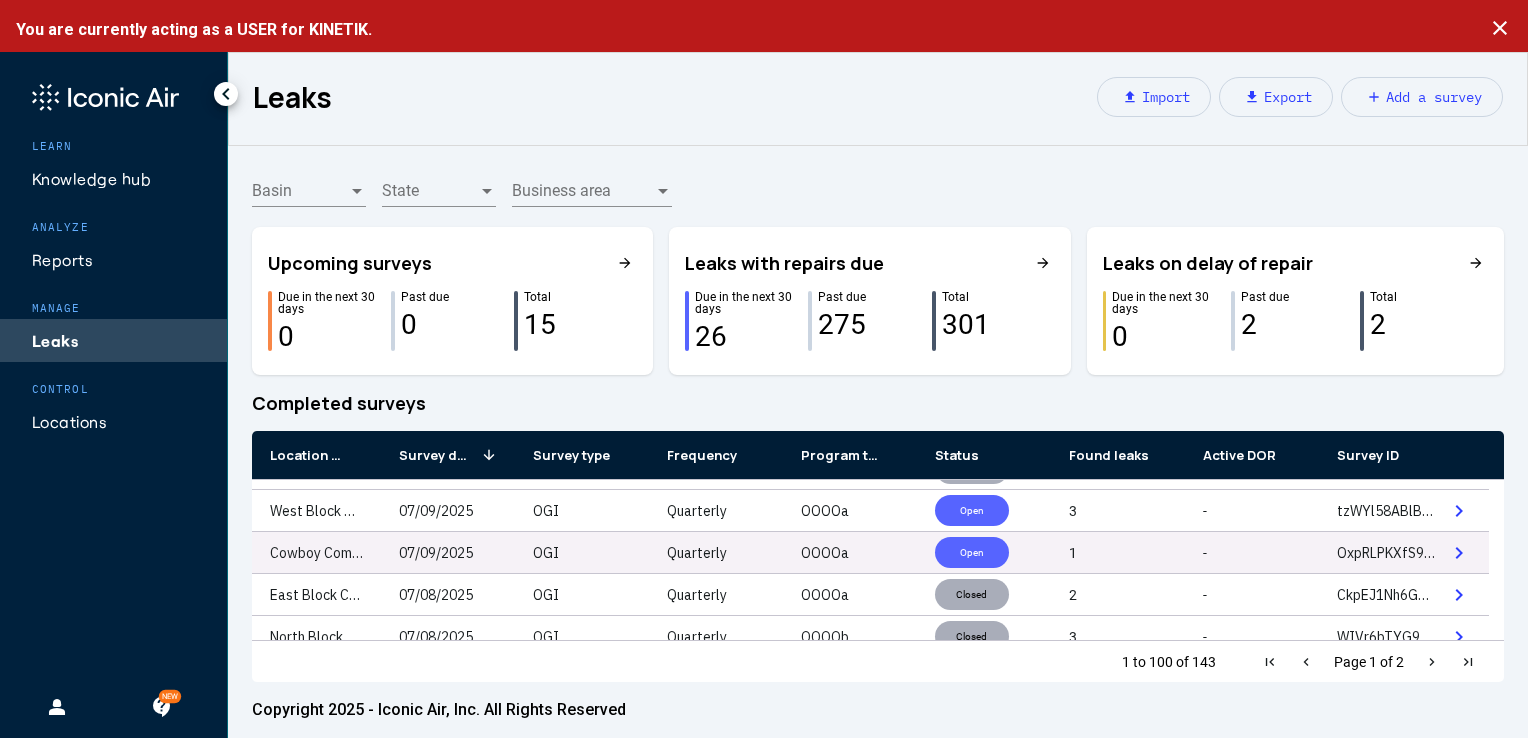 click on "Cowboy Compressor Station" 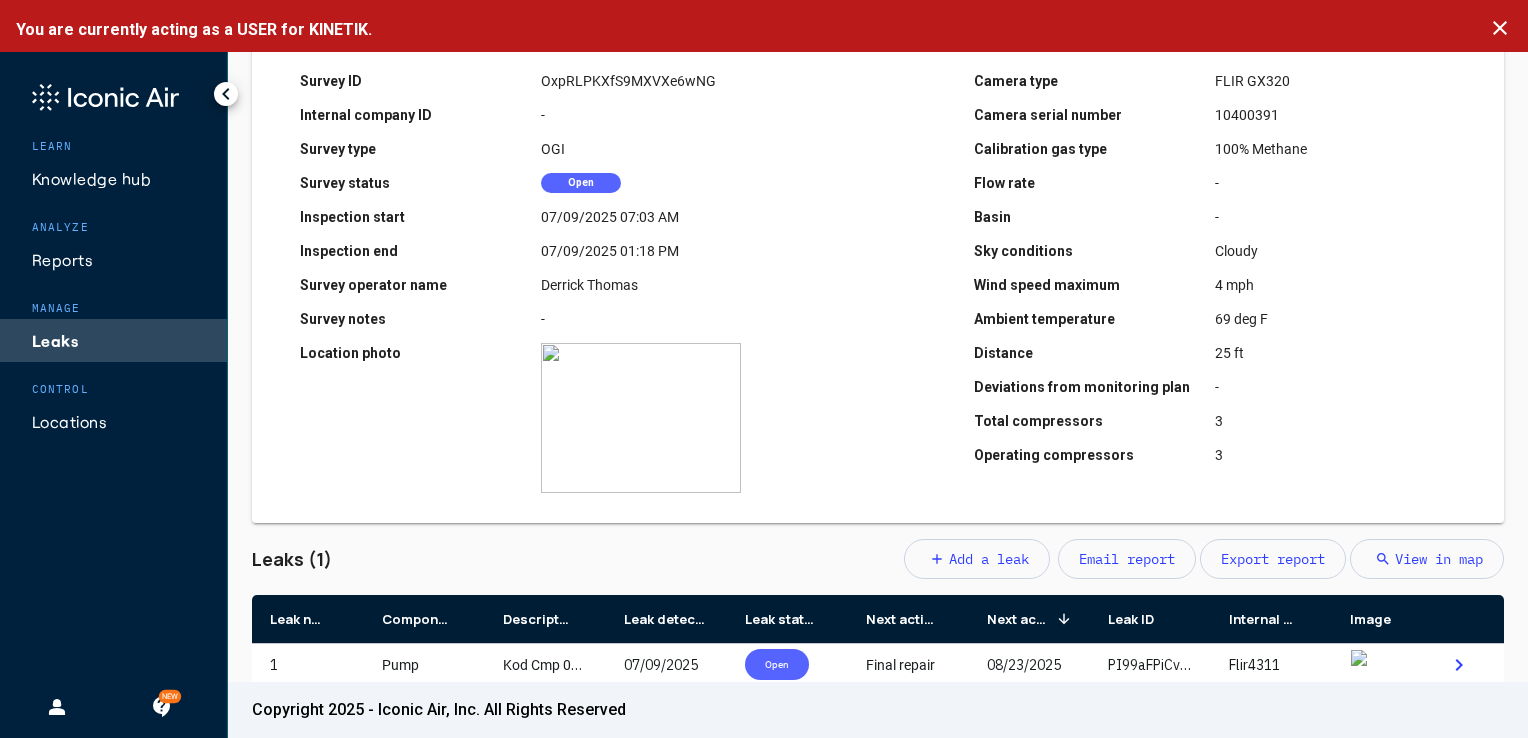 scroll, scrollTop: 0, scrollLeft: 0, axis: both 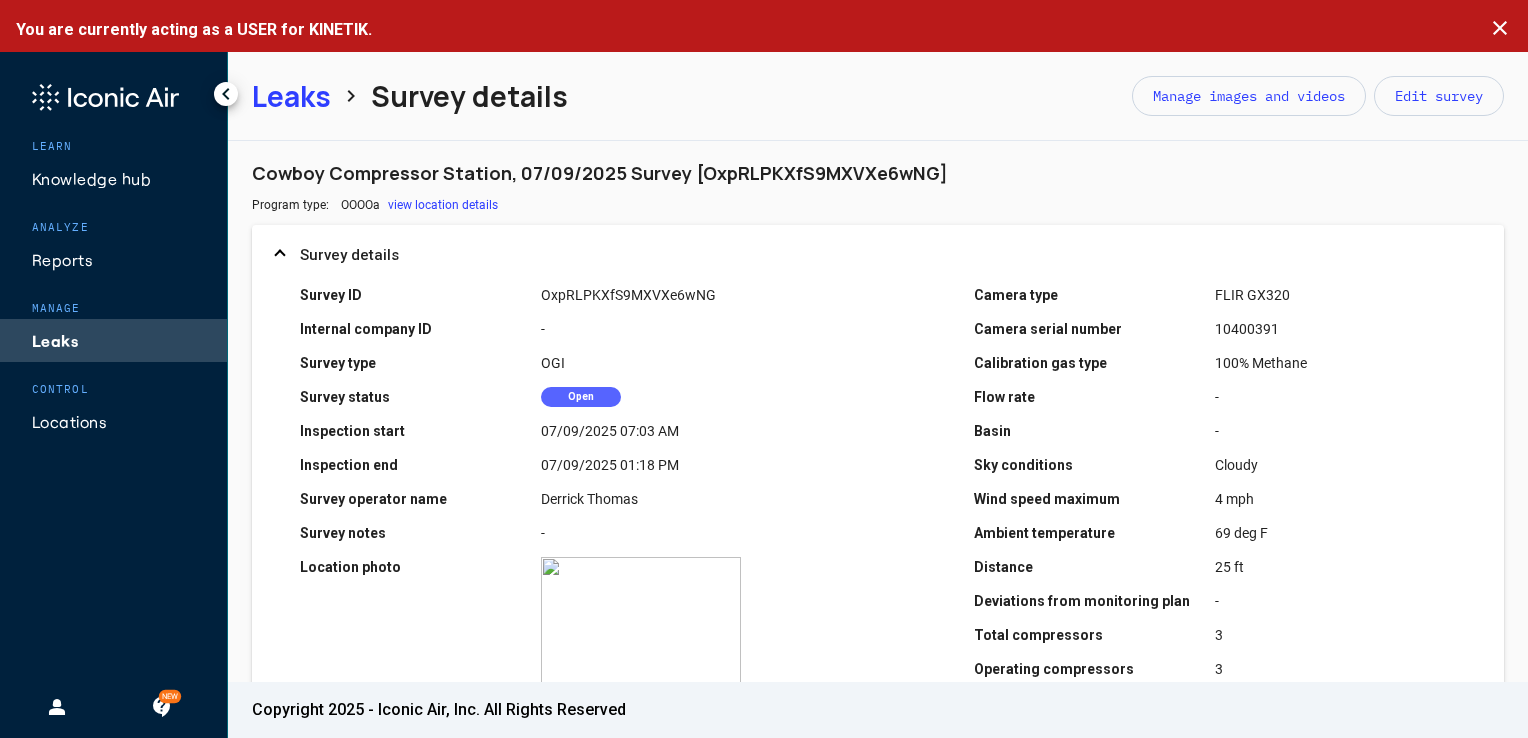 click on "Leaks" 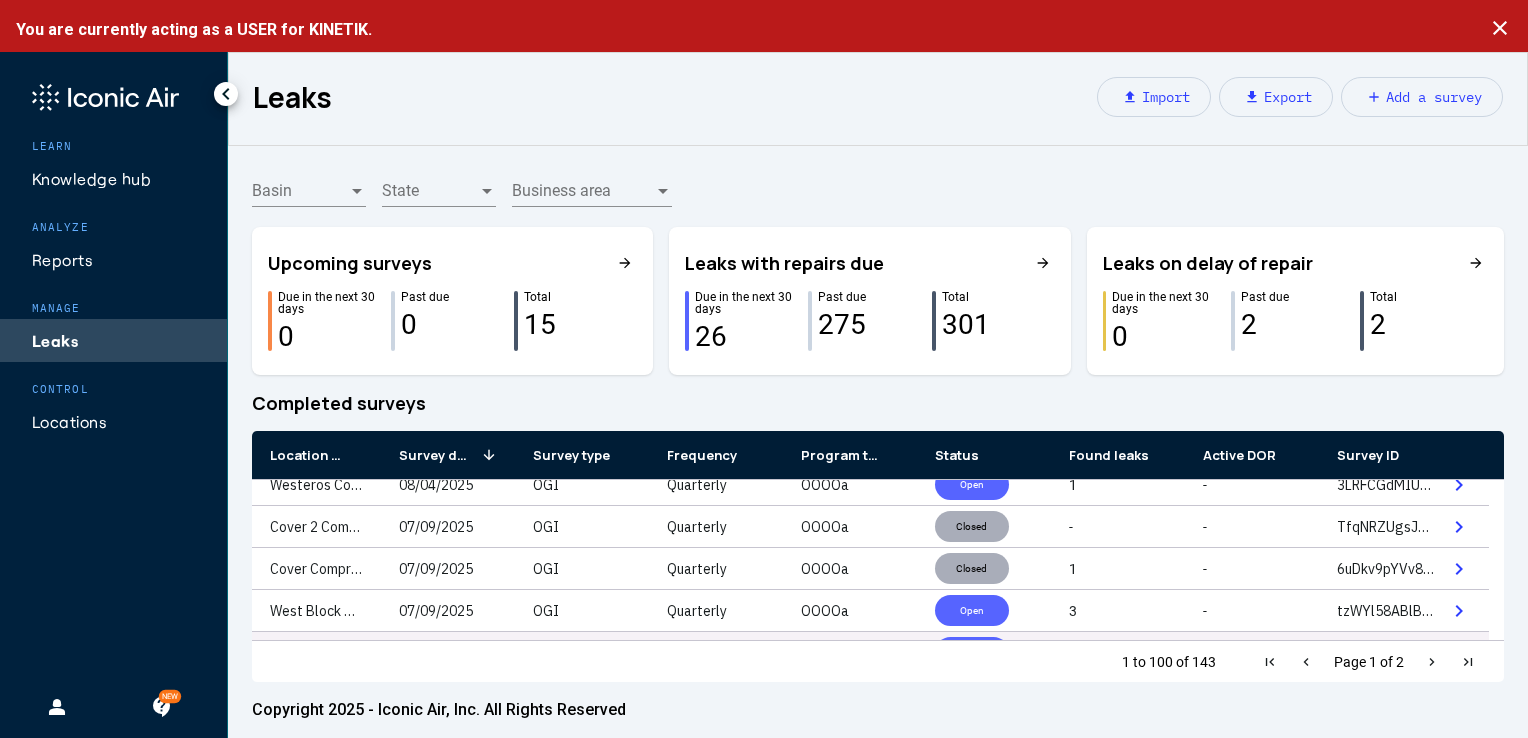 scroll, scrollTop: 200, scrollLeft: 0, axis: vertical 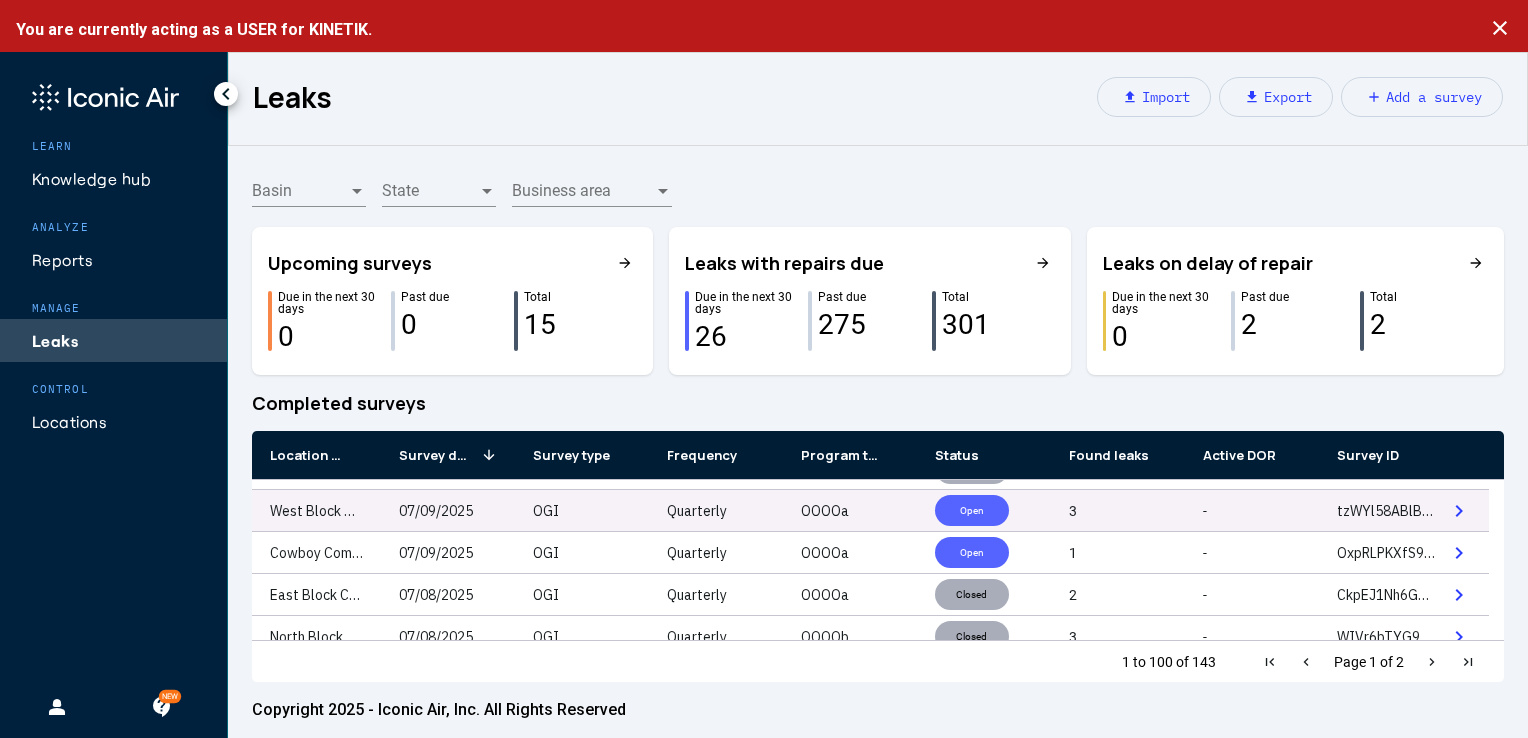 click on "West Block Compressor Station" 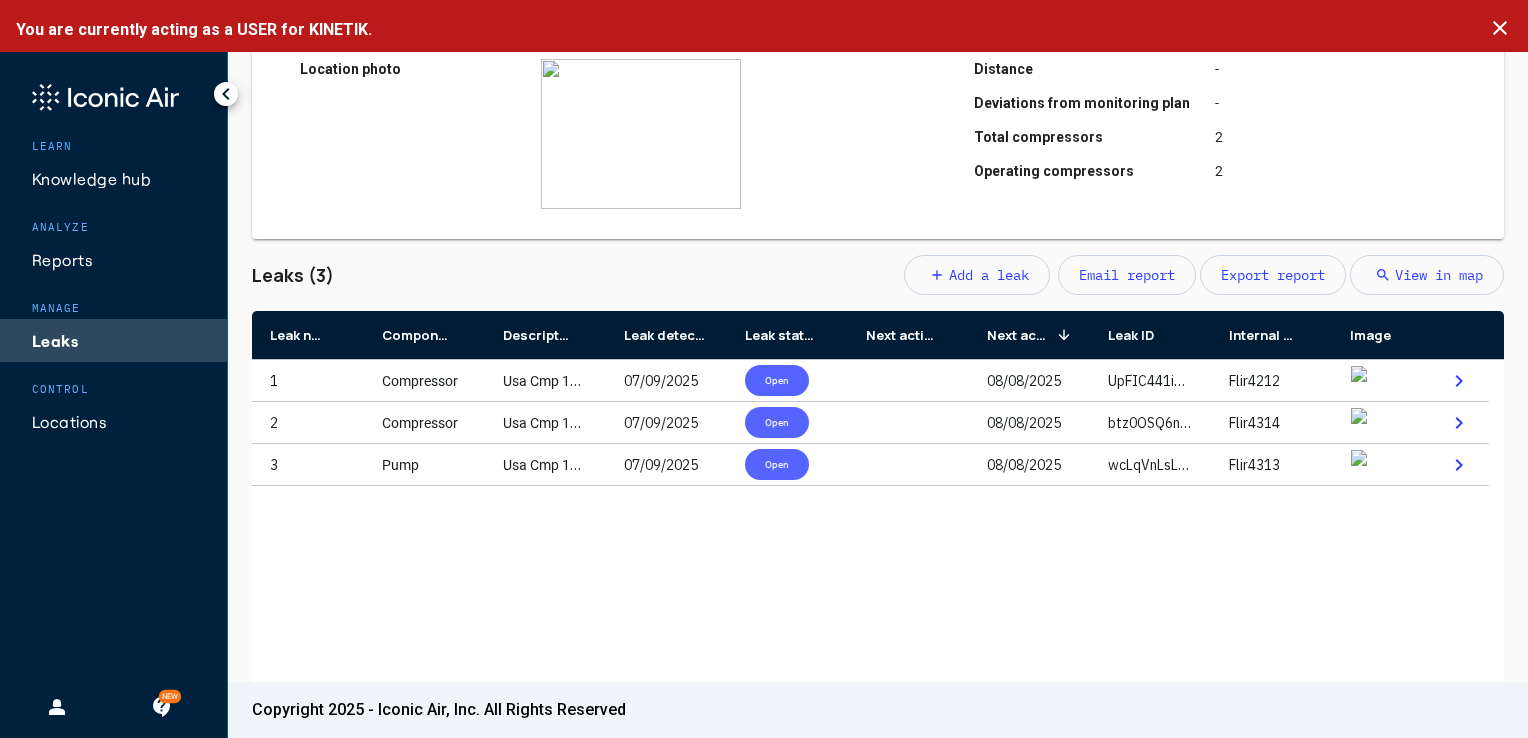 scroll, scrollTop: 500, scrollLeft: 0, axis: vertical 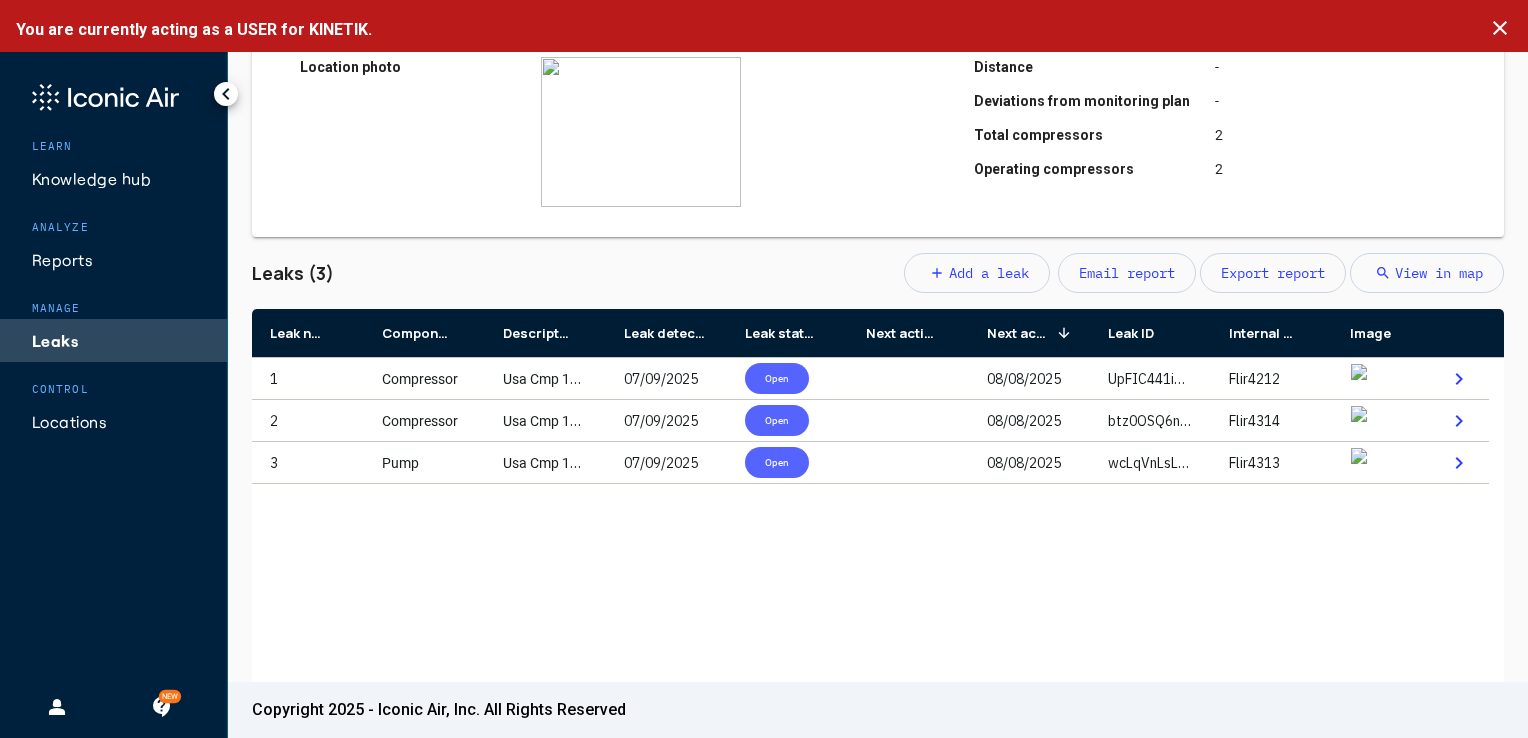 click on "Leaks" 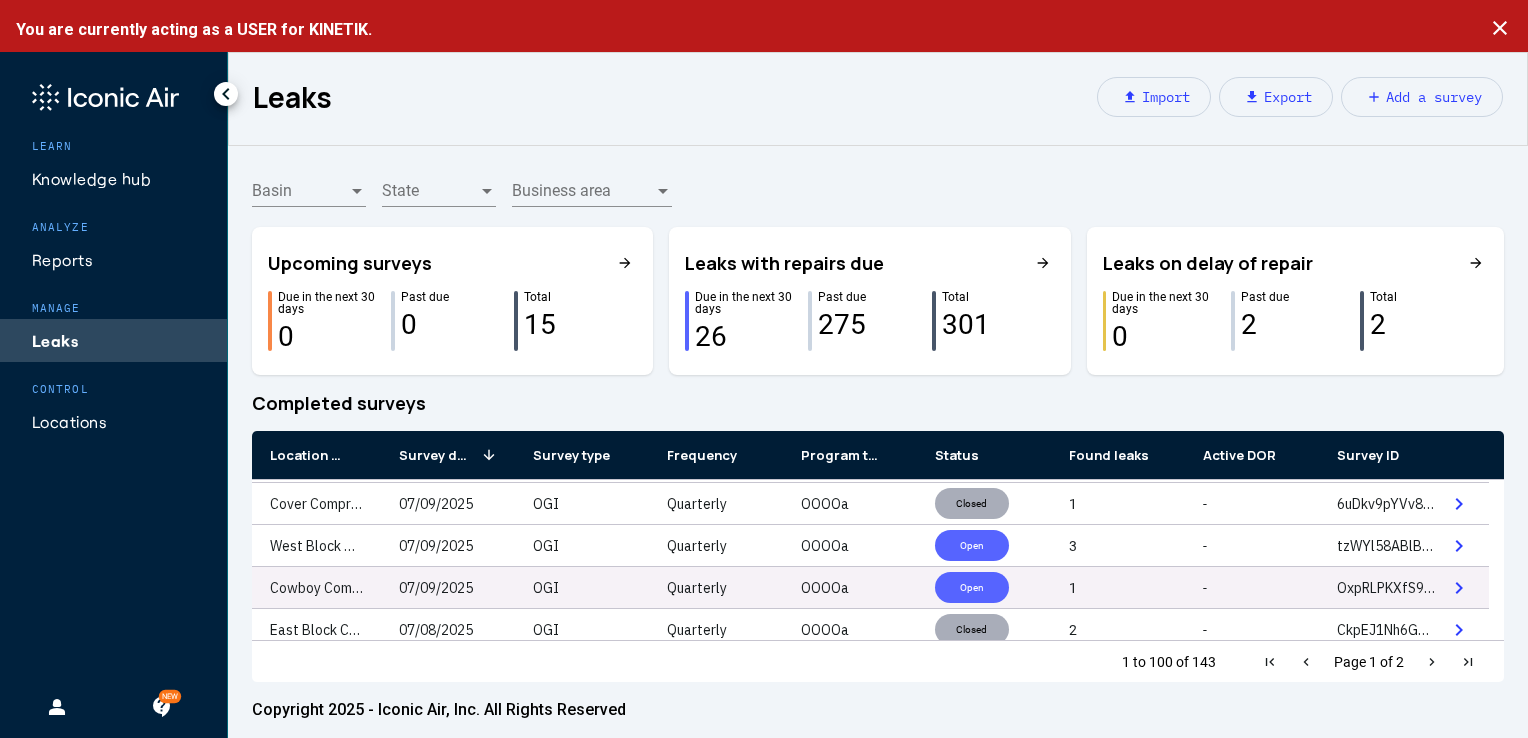 scroll, scrollTop: 200, scrollLeft: 0, axis: vertical 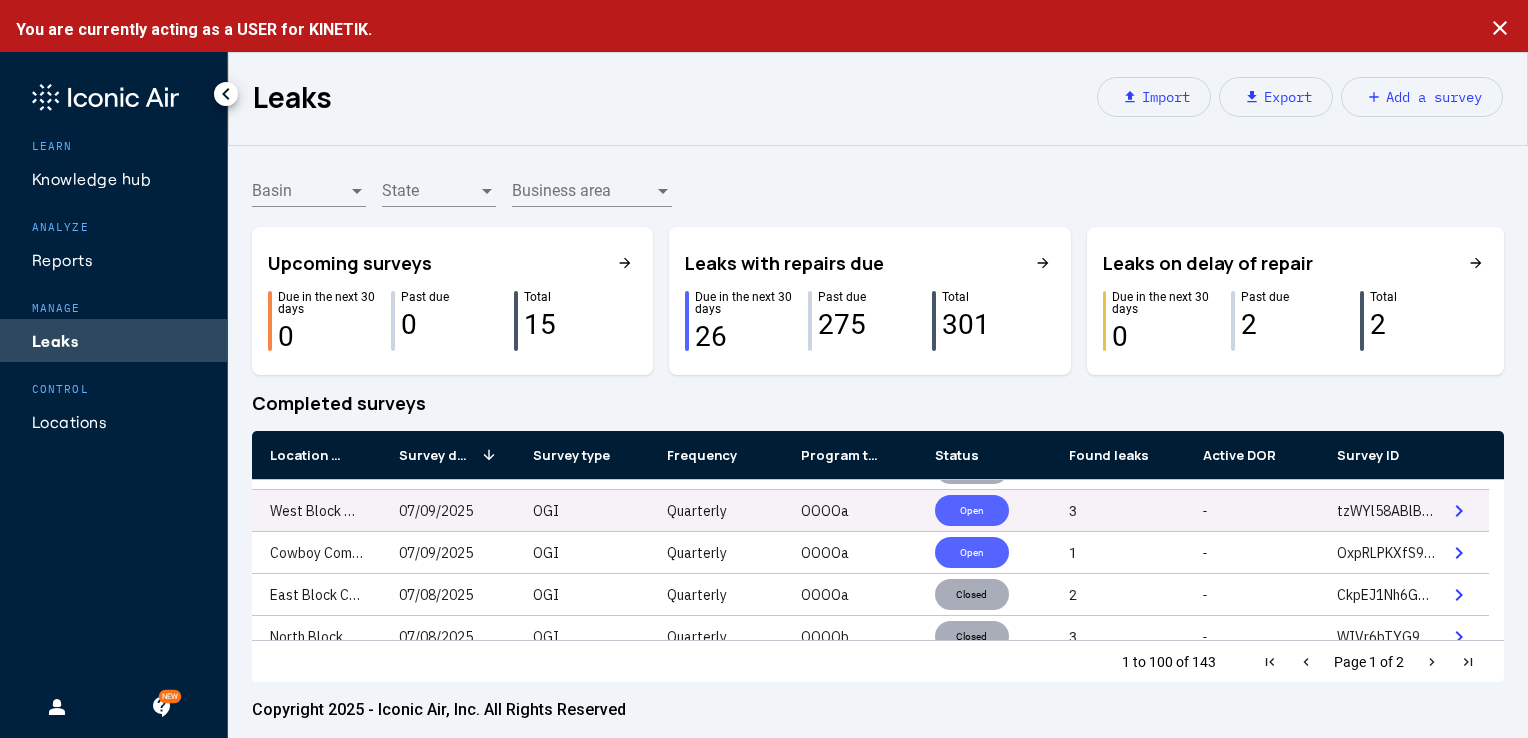 click on "West Block Compressor Station" 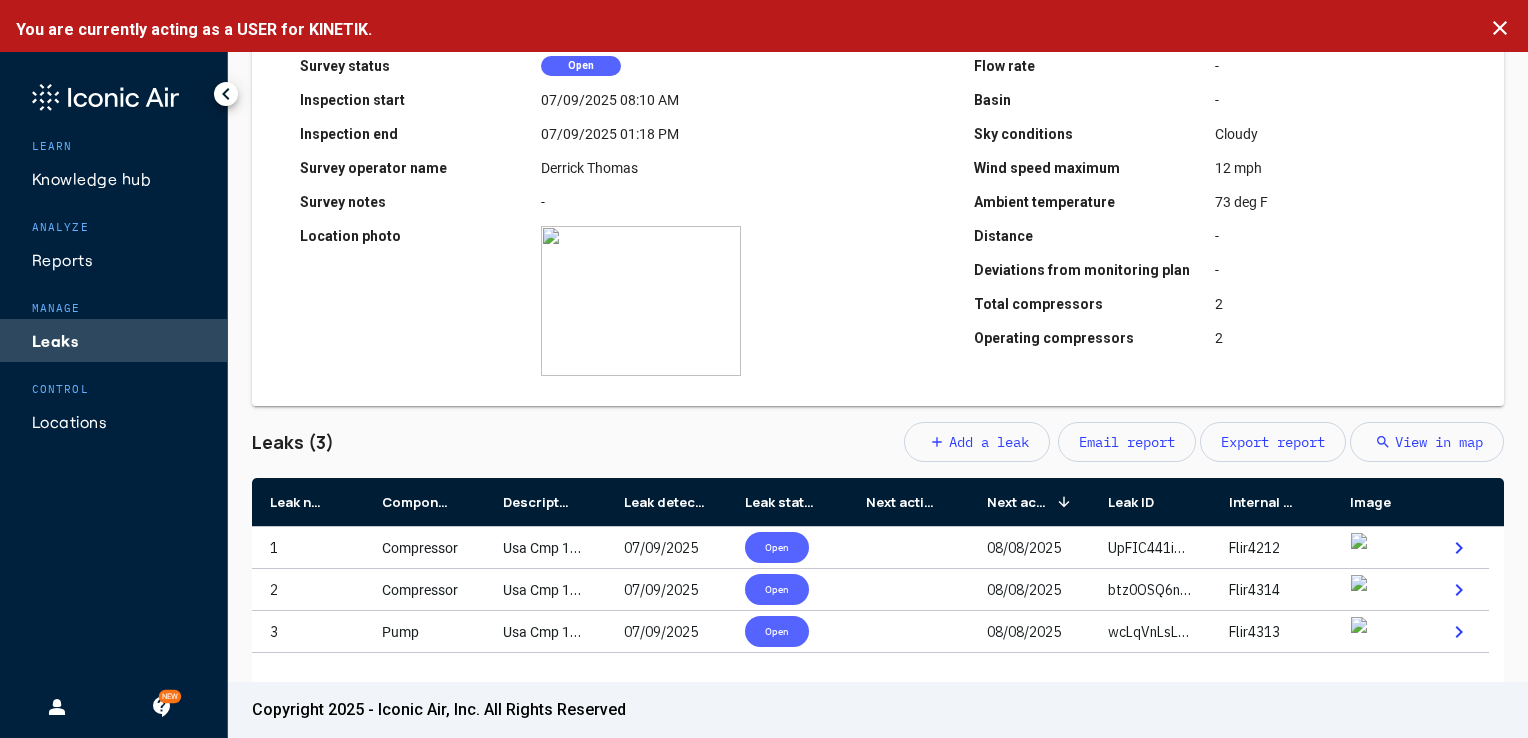 scroll, scrollTop: 200, scrollLeft: 0, axis: vertical 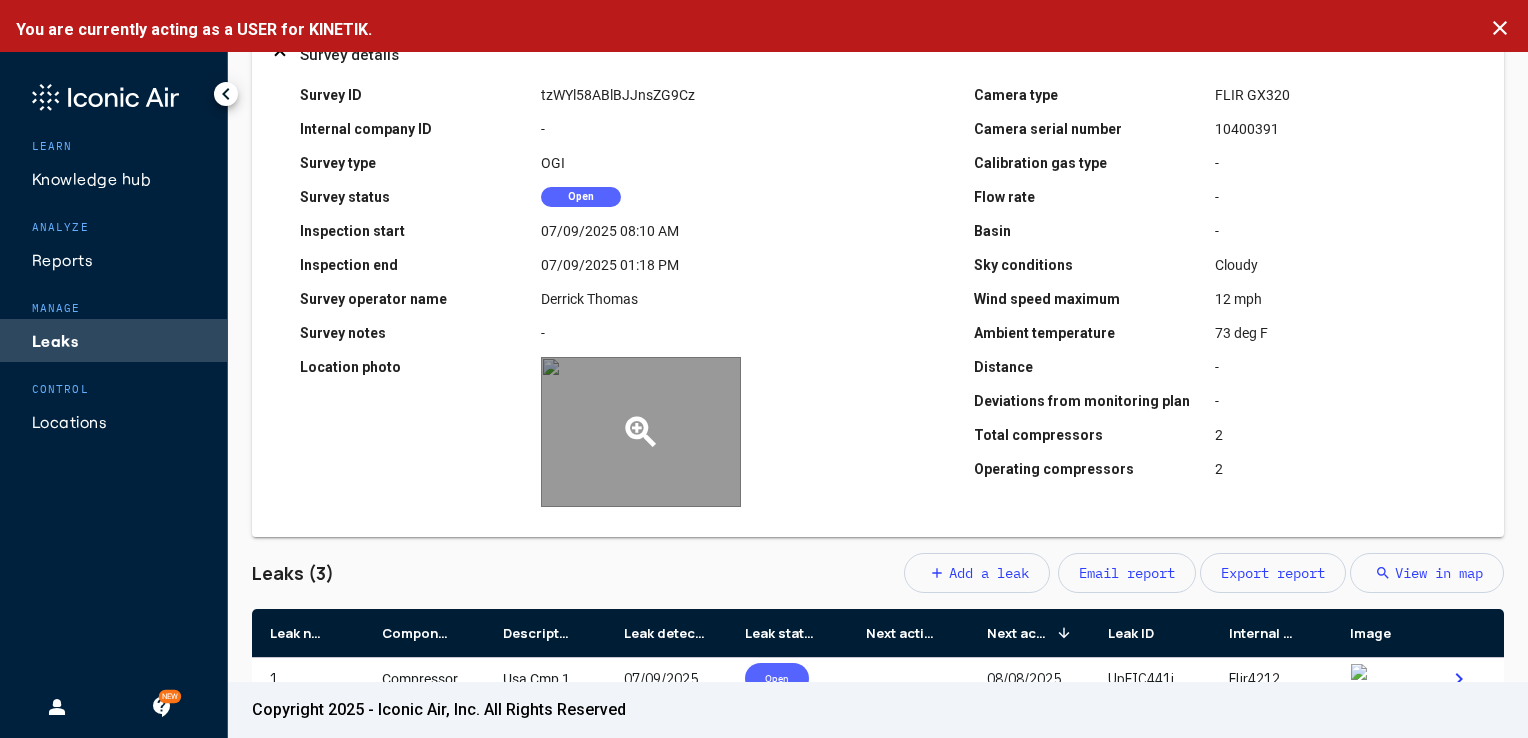 click on "zoom_in" at bounding box center (641, 432) 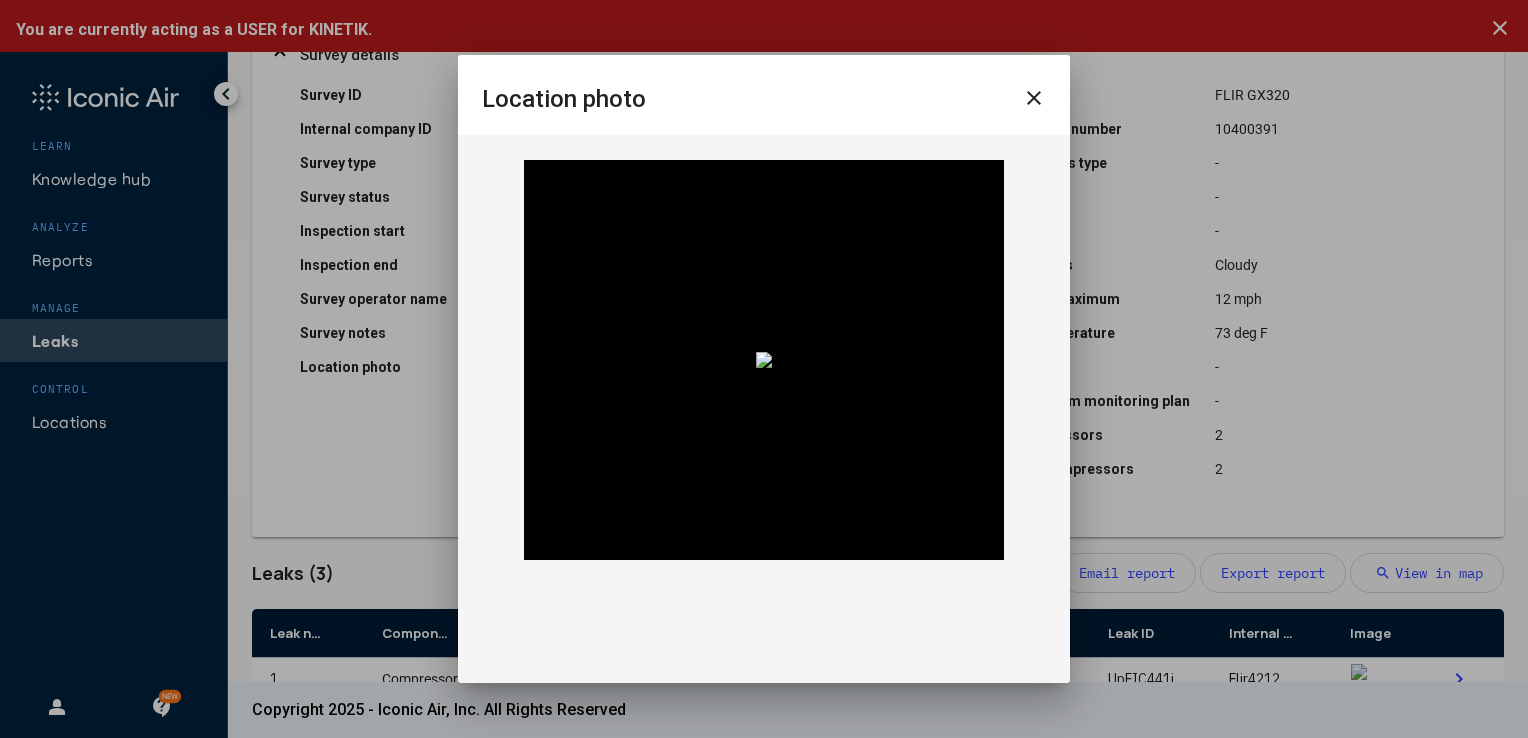 click at bounding box center [764, 360] 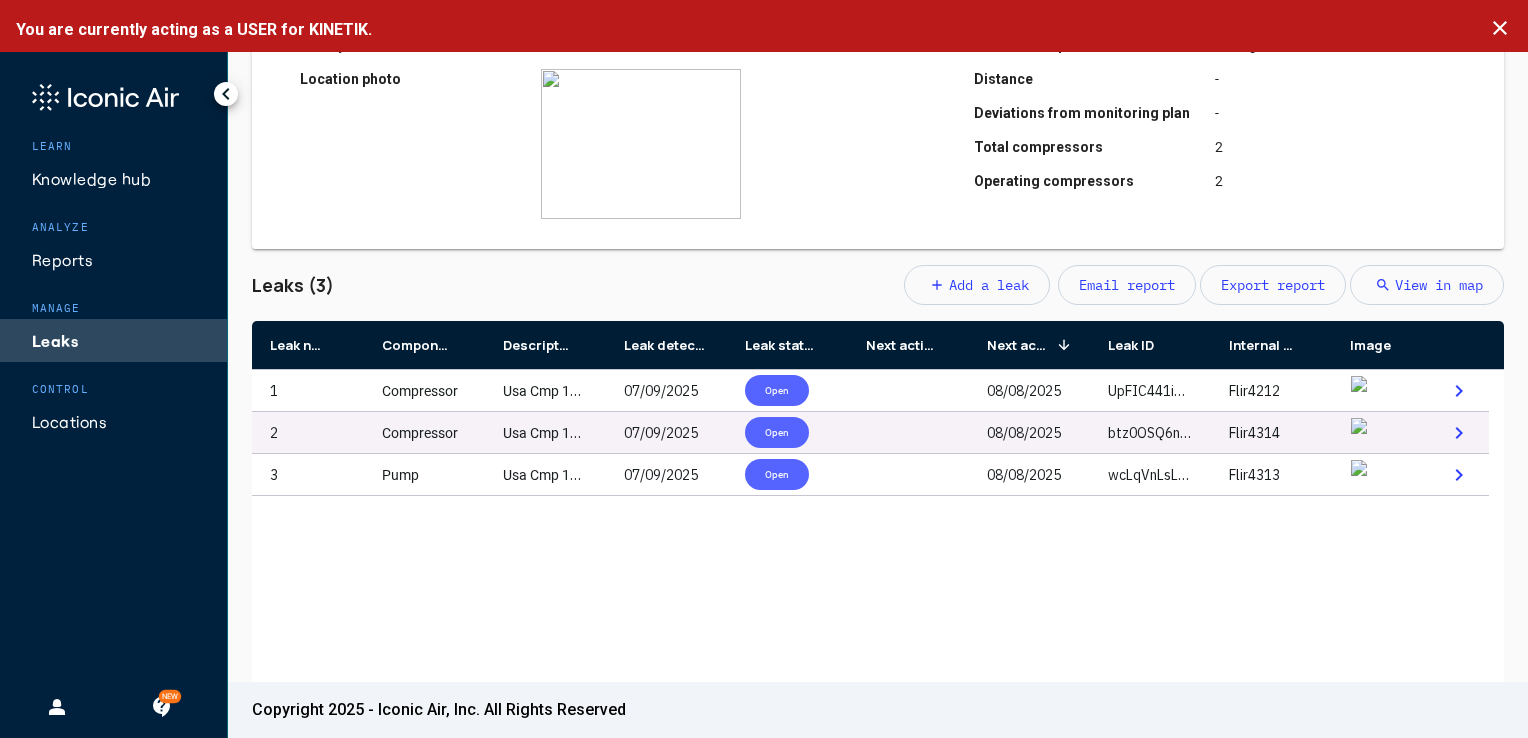 scroll, scrollTop: 500, scrollLeft: 0, axis: vertical 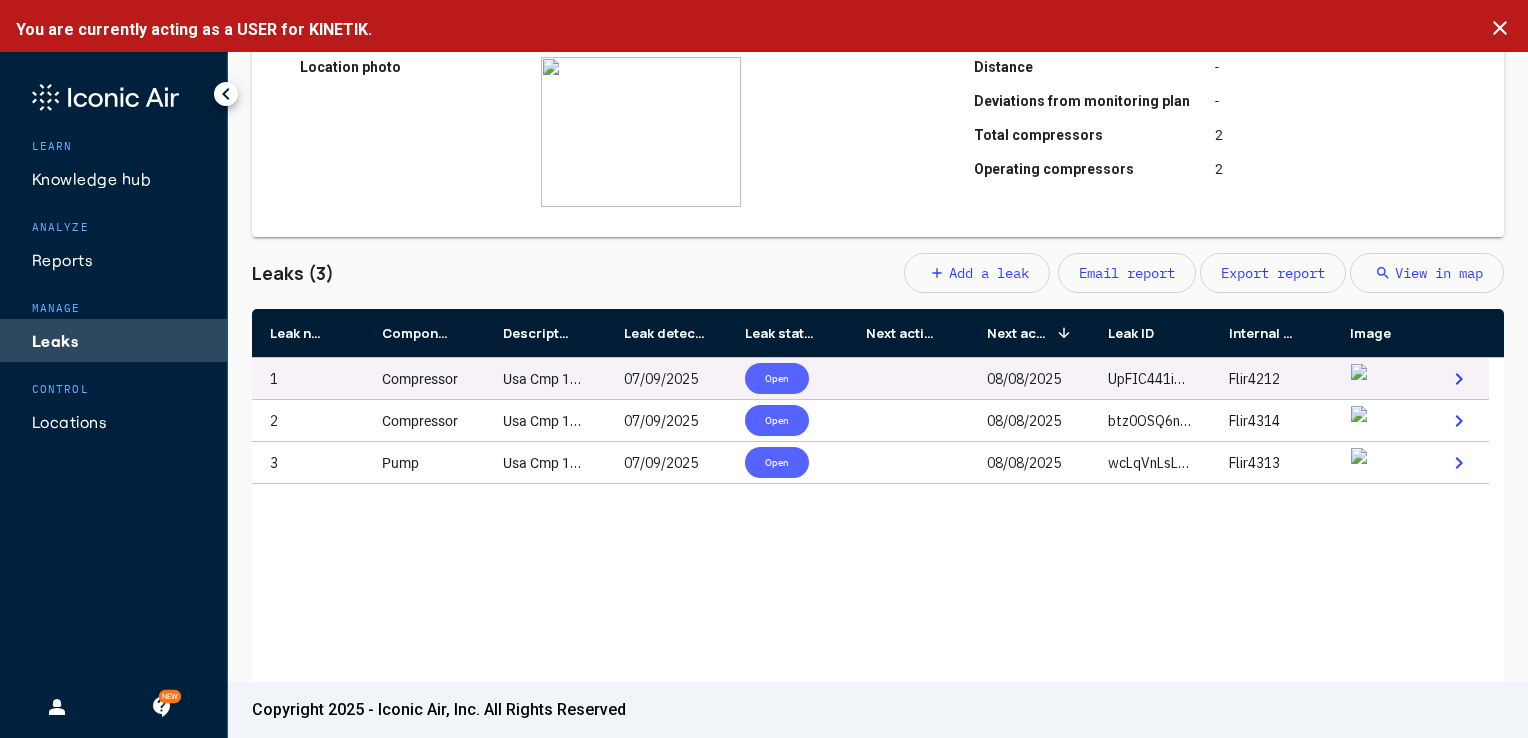 click on "Compressor" at bounding box center (420, 379) 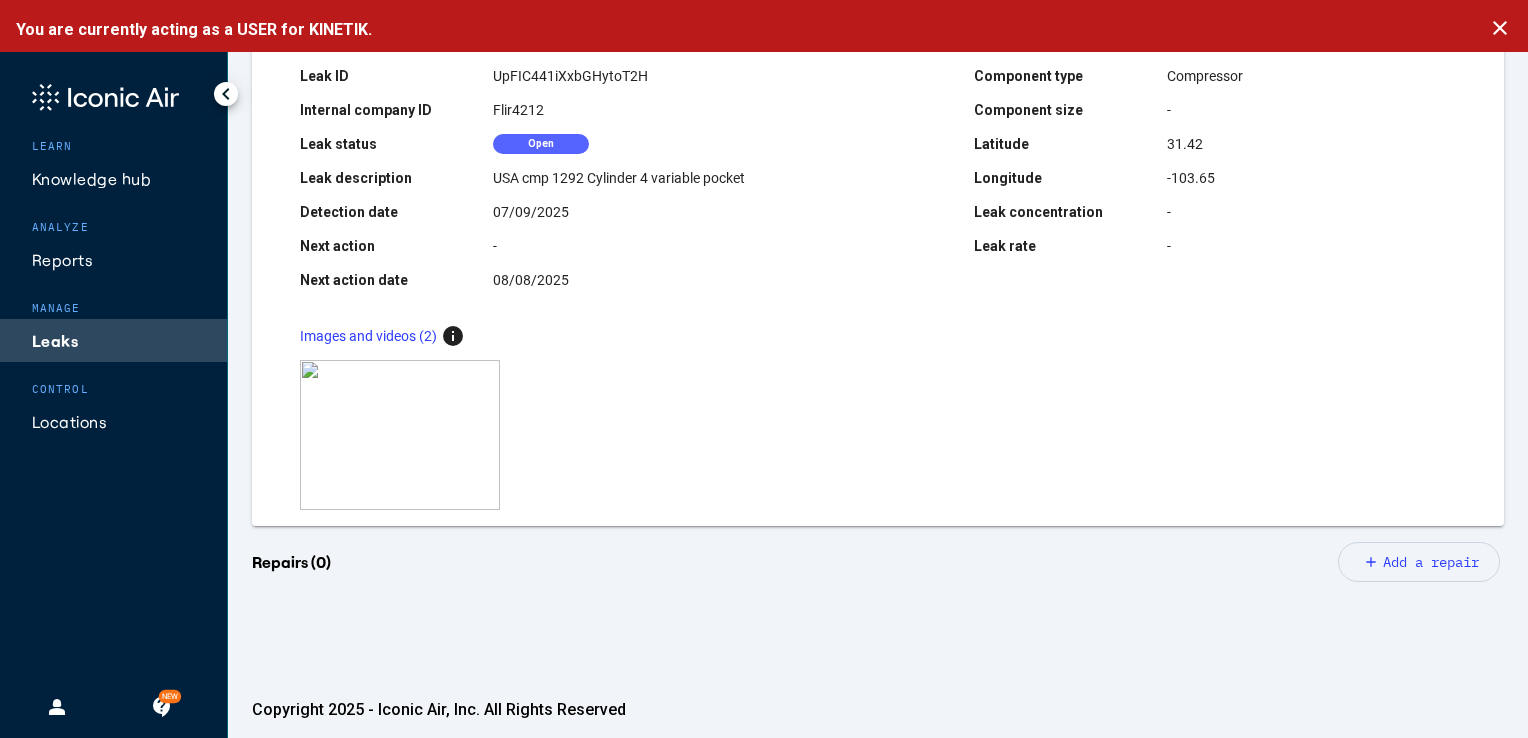 scroll, scrollTop: 300, scrollLeft: 0, axis: vertical 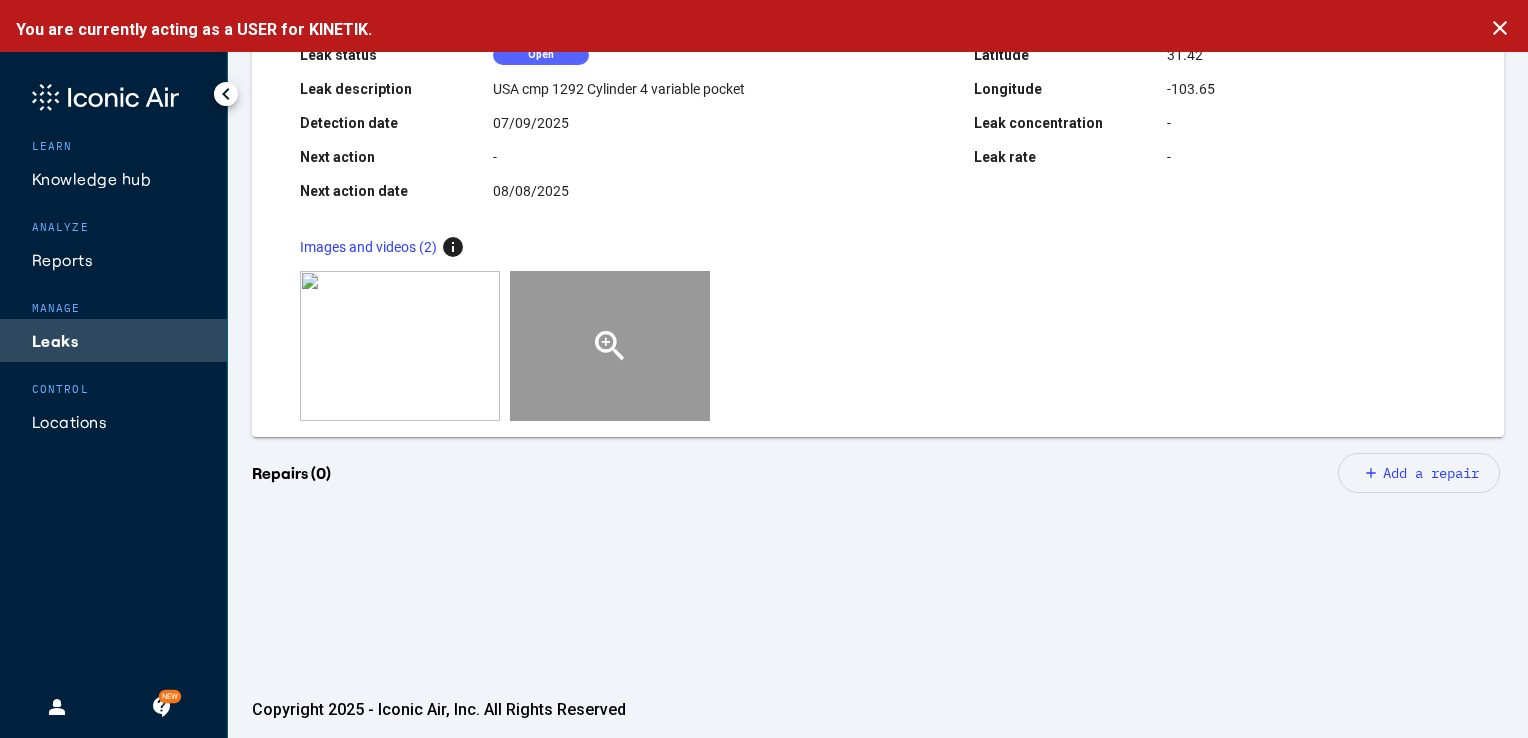 click on "zoom_in" at bounding box center (610, 346) 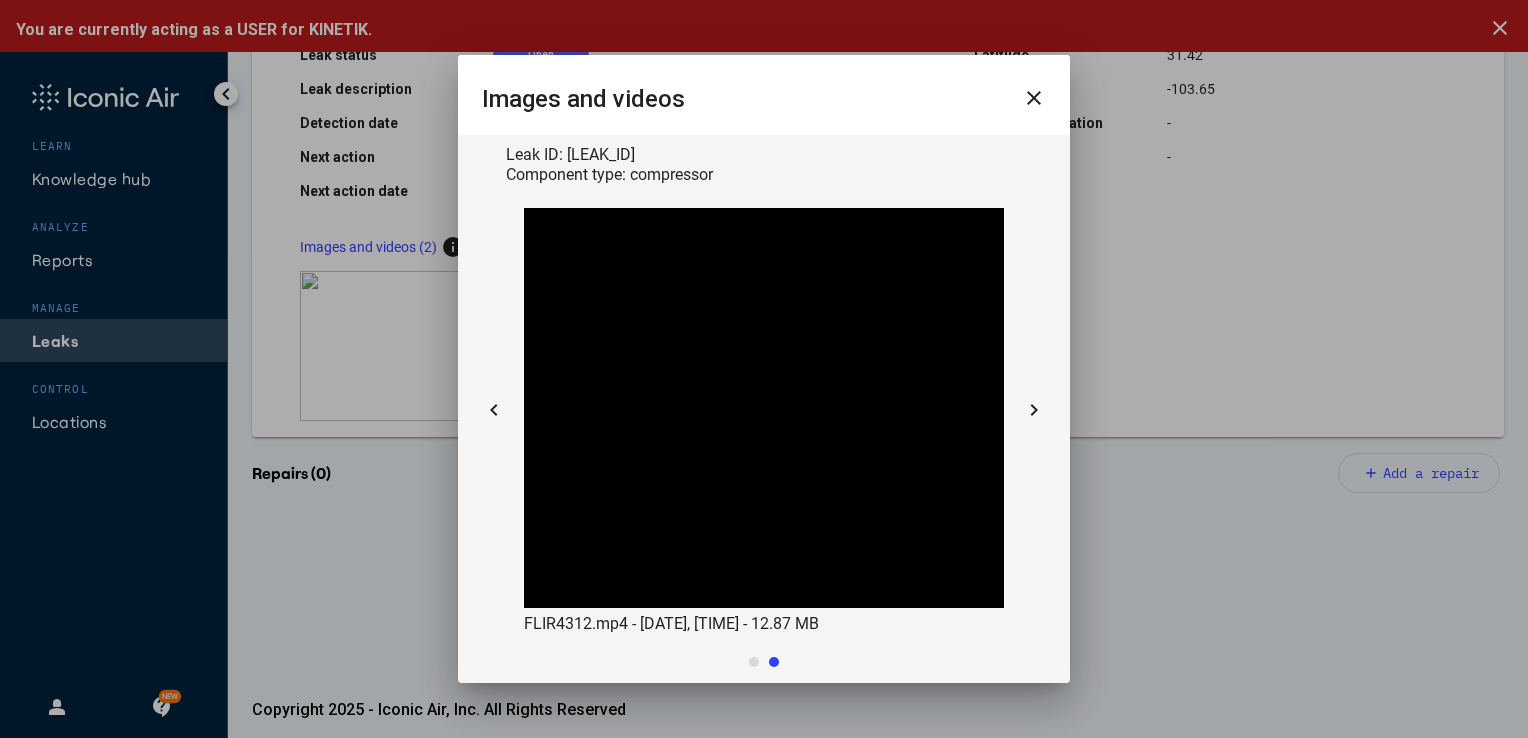 click on "close" at bounding box center (1034, 98) 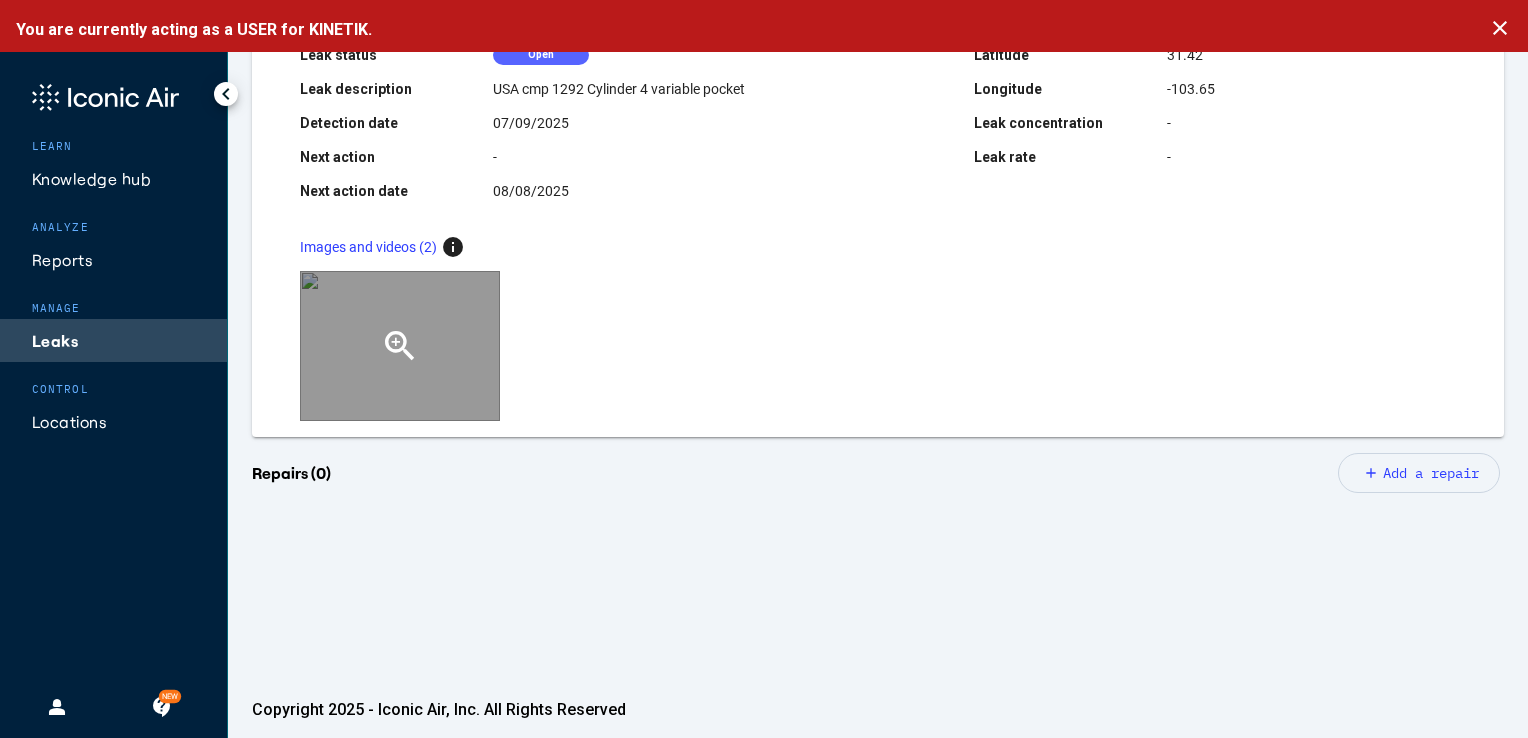 click on "zoom_in" at bounding box center (400, 346) 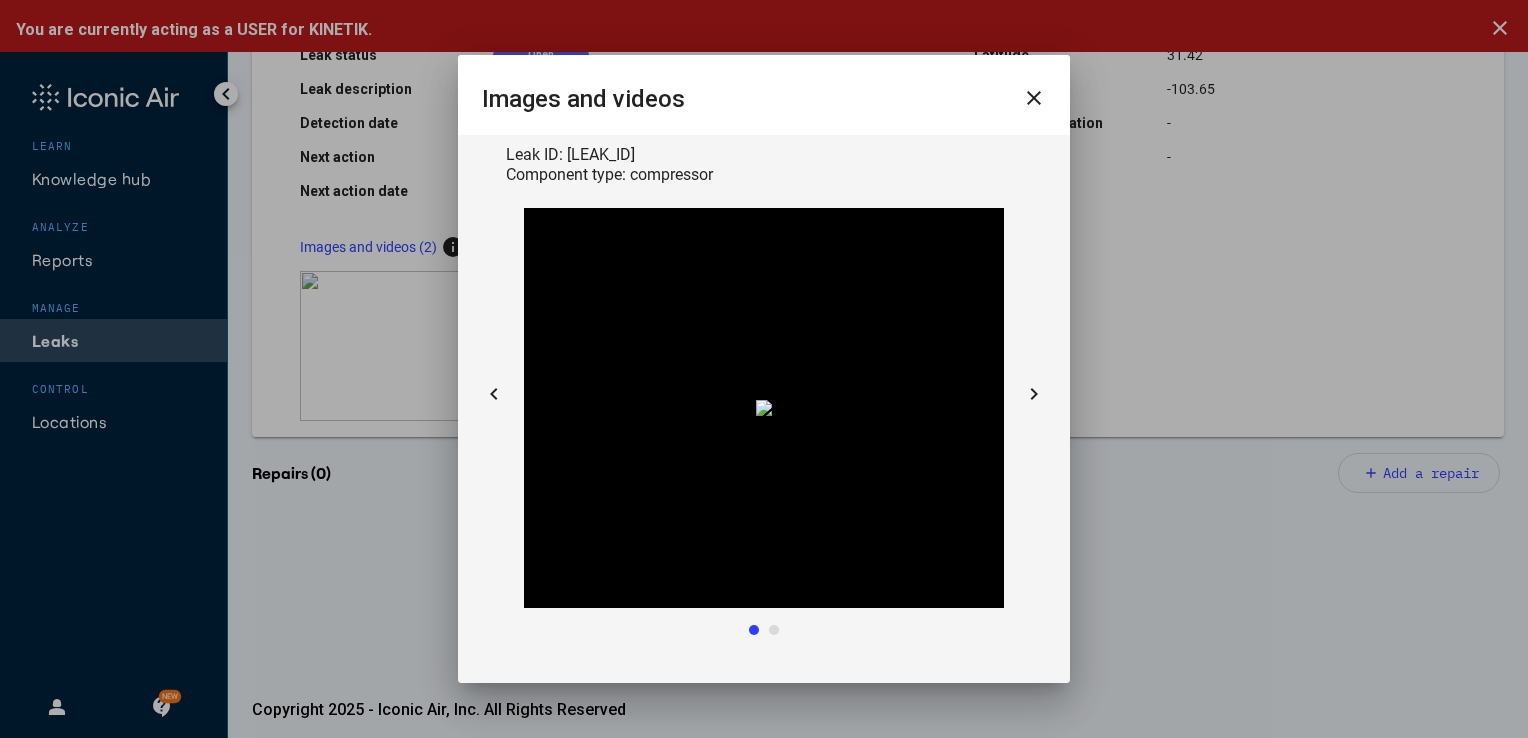 click on "close" at bounding box center [1034, 98] 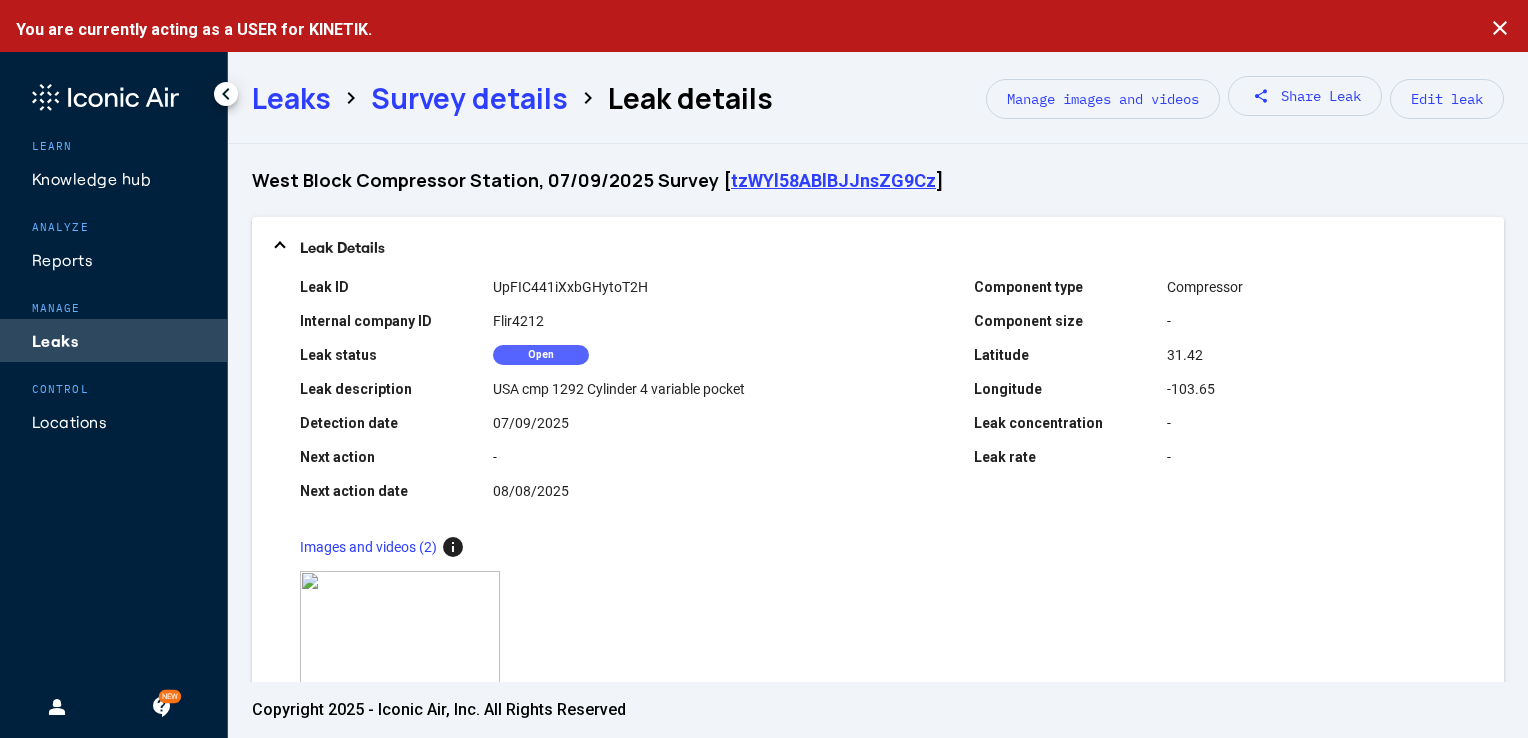 scroll, scrollTop: 0, scrollLeft: 0, axis: both 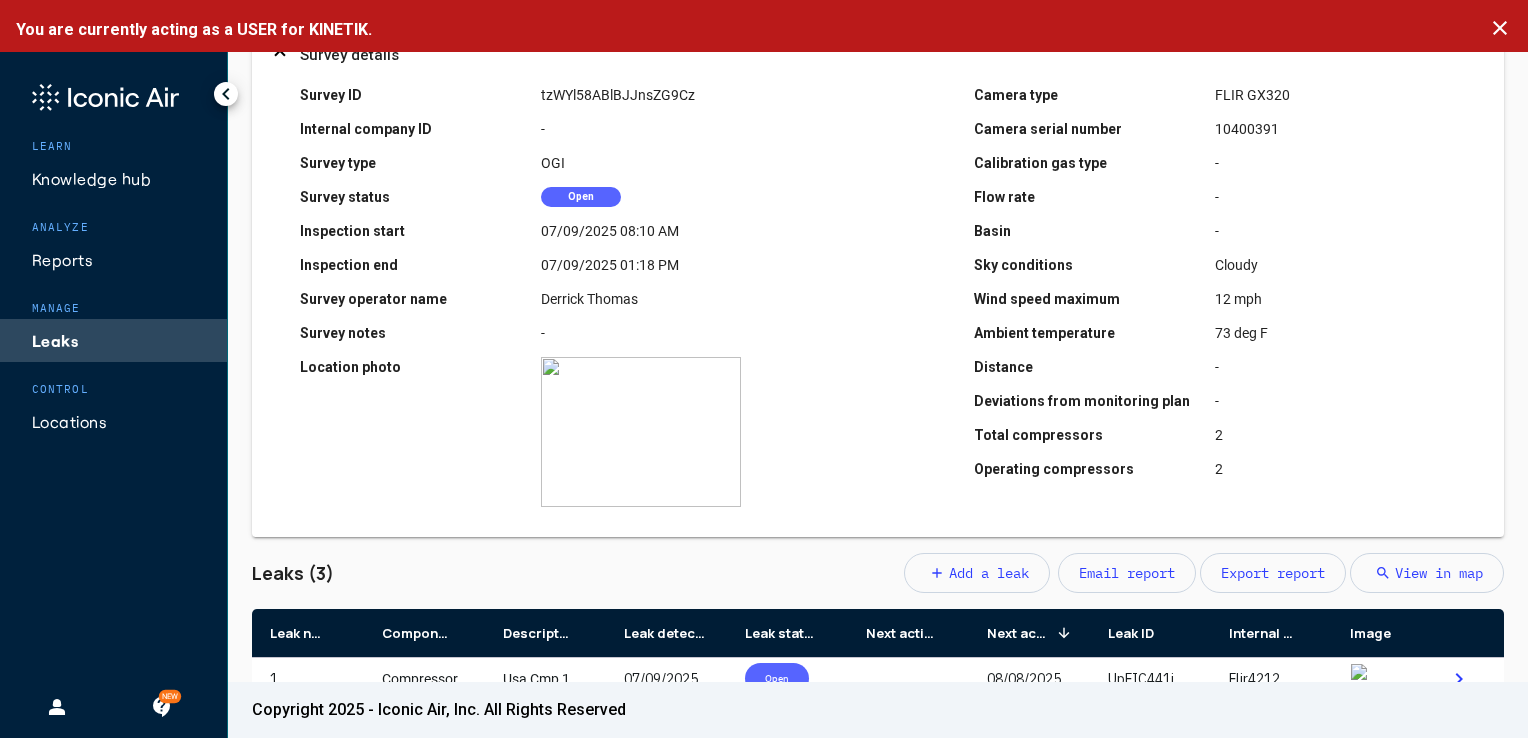 click on "Export report" at bounding box center [1273, 573] 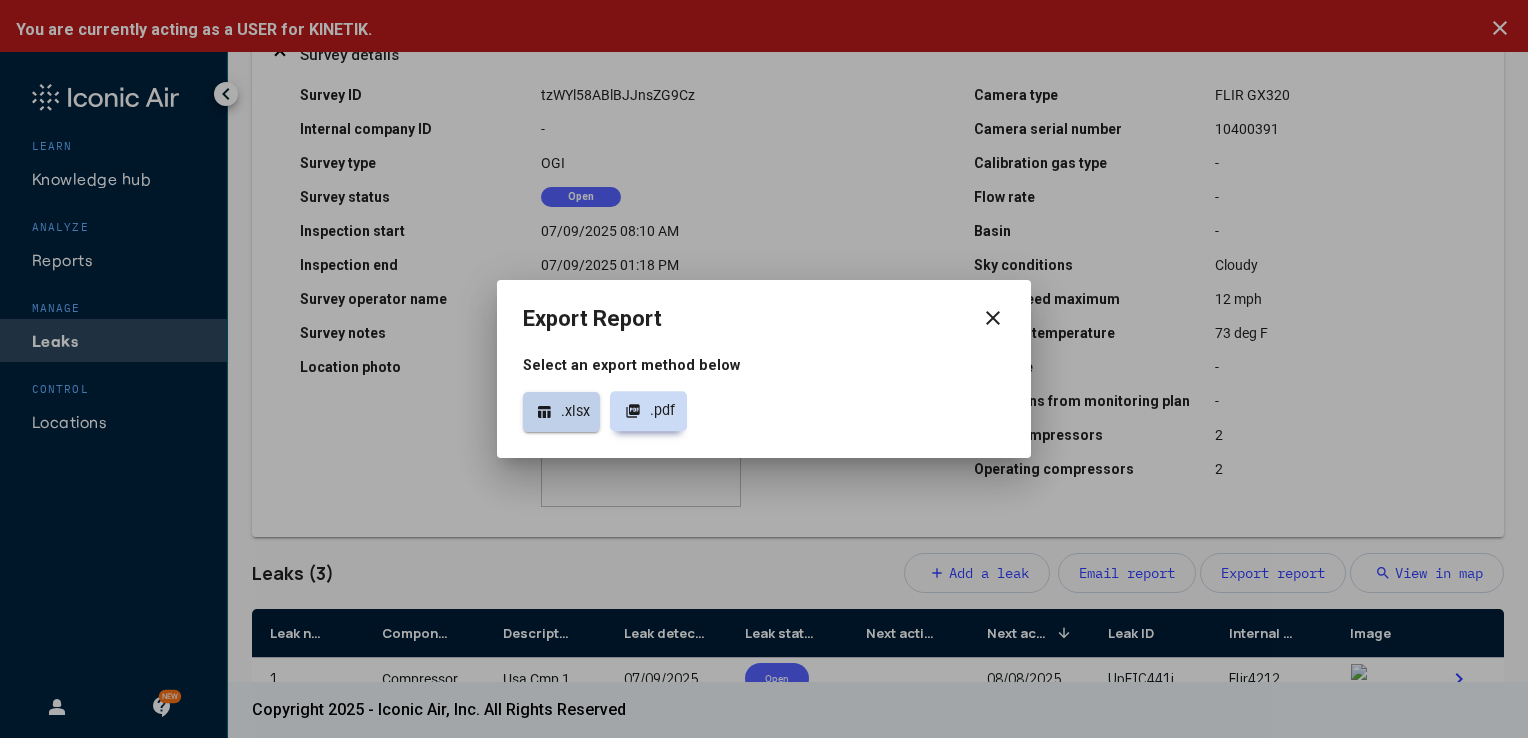 click on "picture_as_pdf .pdf" at bounding box center [648, 411] 